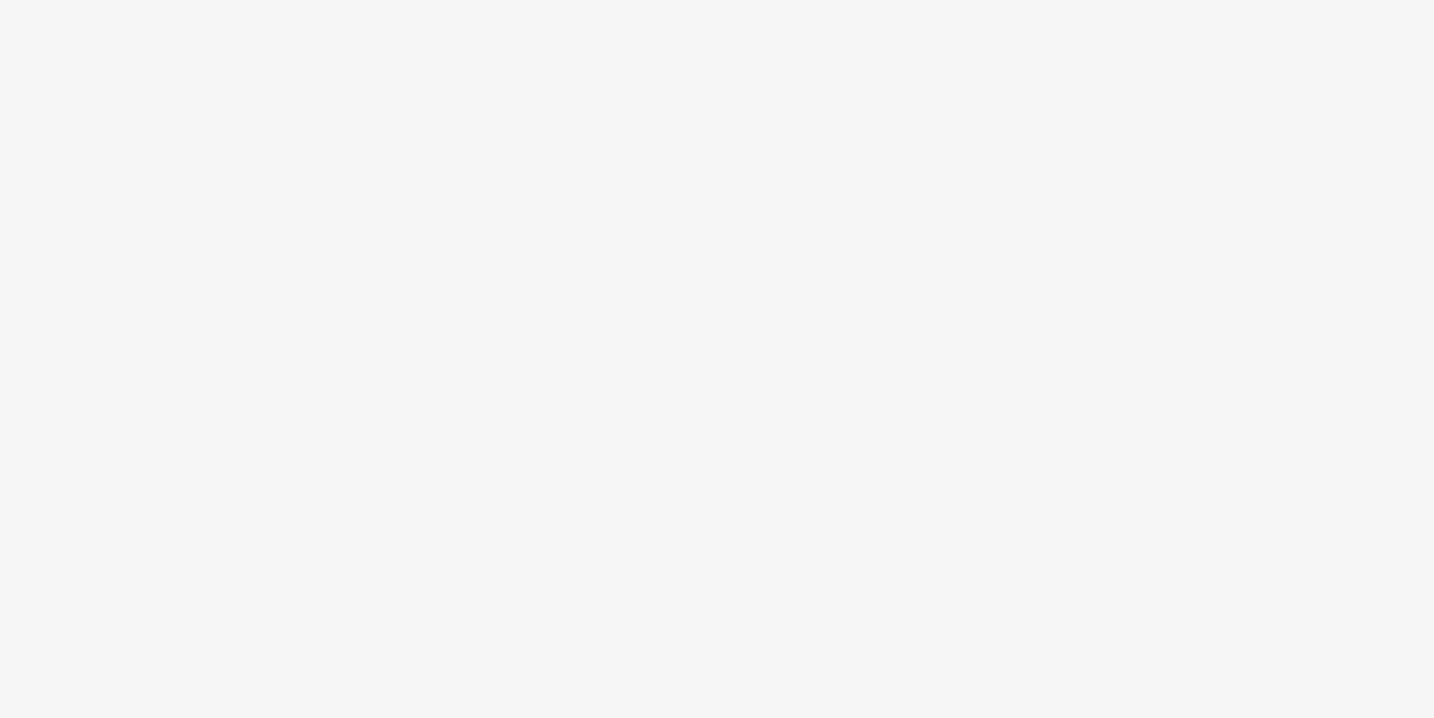 scroll, scrollTop: 0, scrollLeft: 0, axis: both 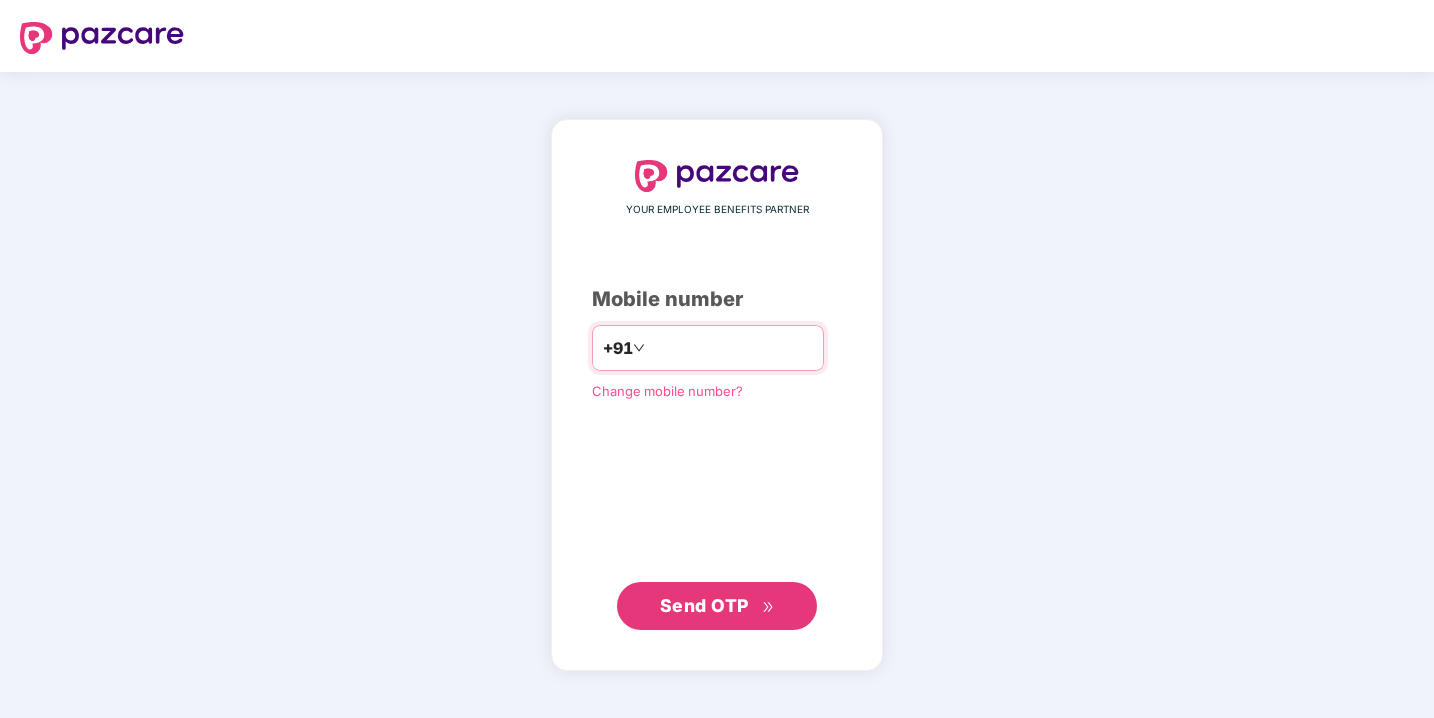 click on "+91" at bounding box center [708, 348] 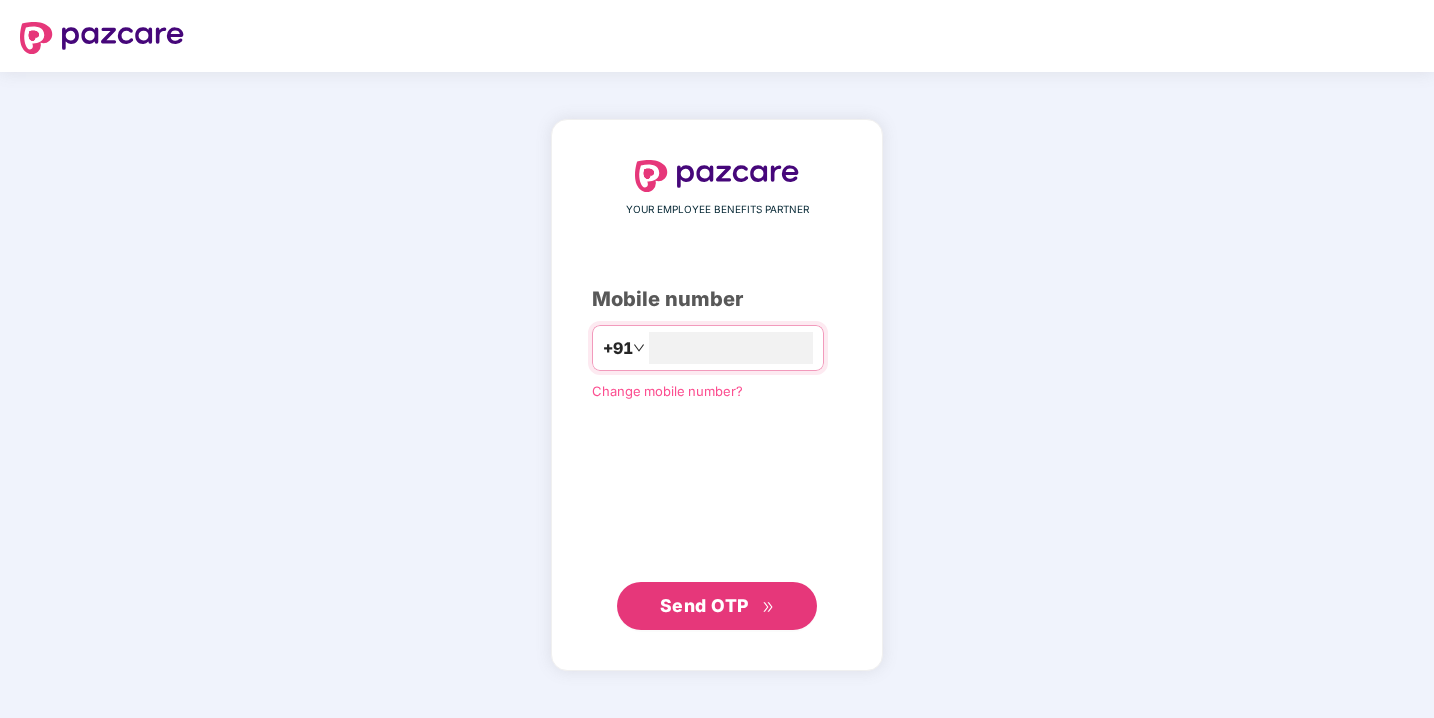 click on "Send OTP" at bounding box center [704, 605] 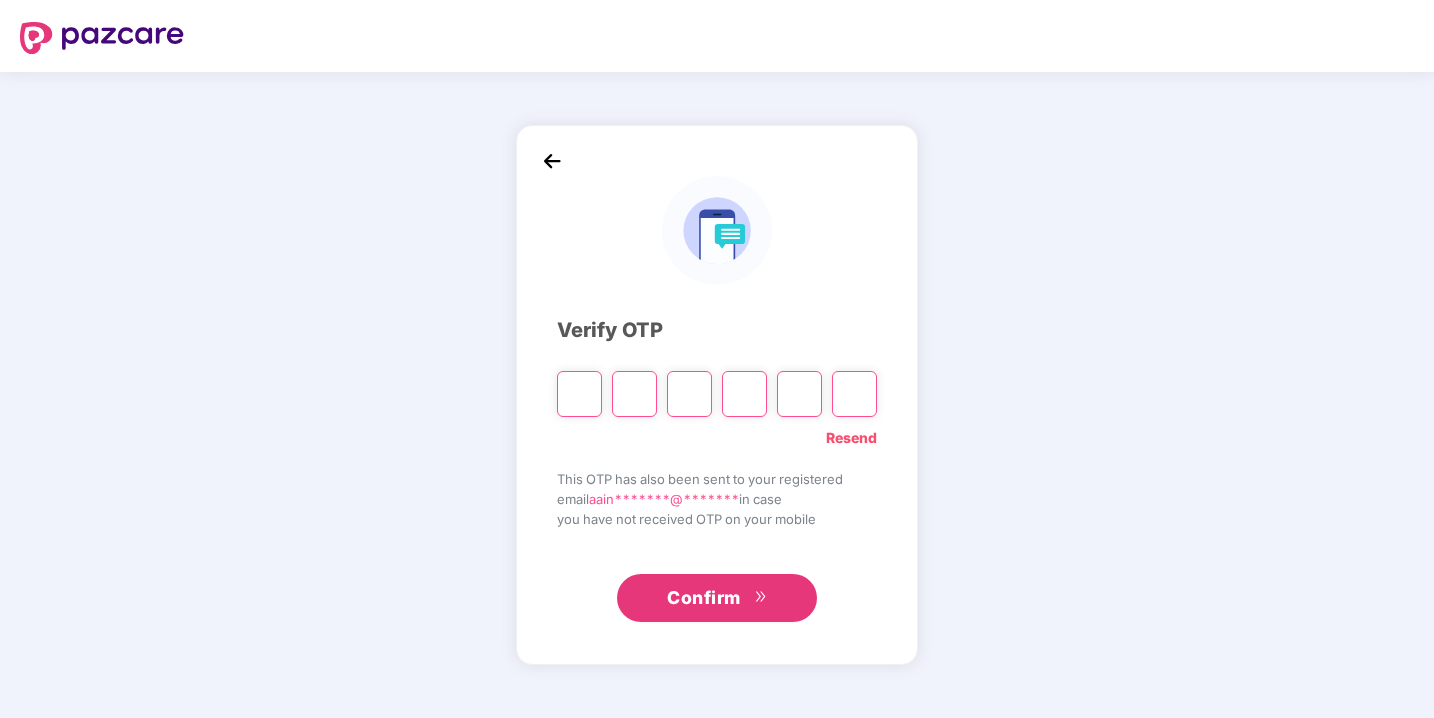 type on "*" 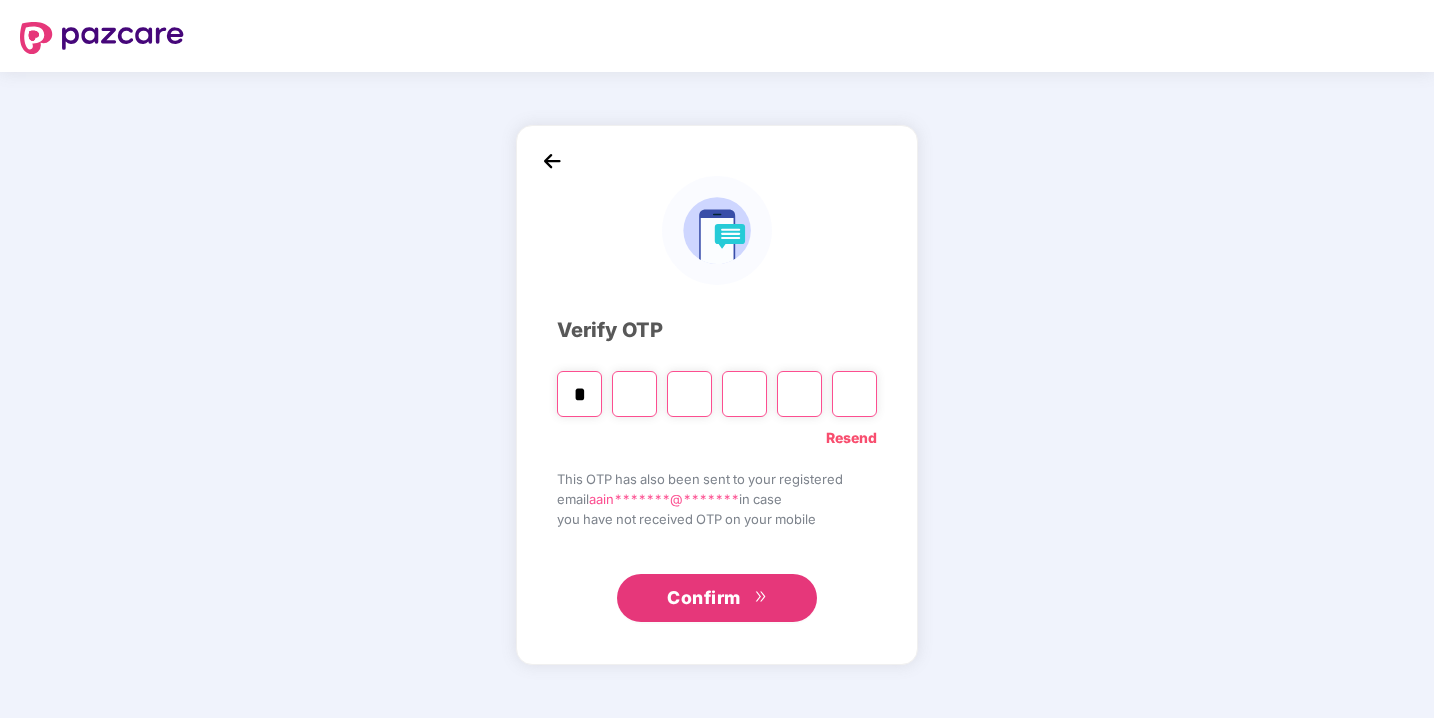 type on "*" 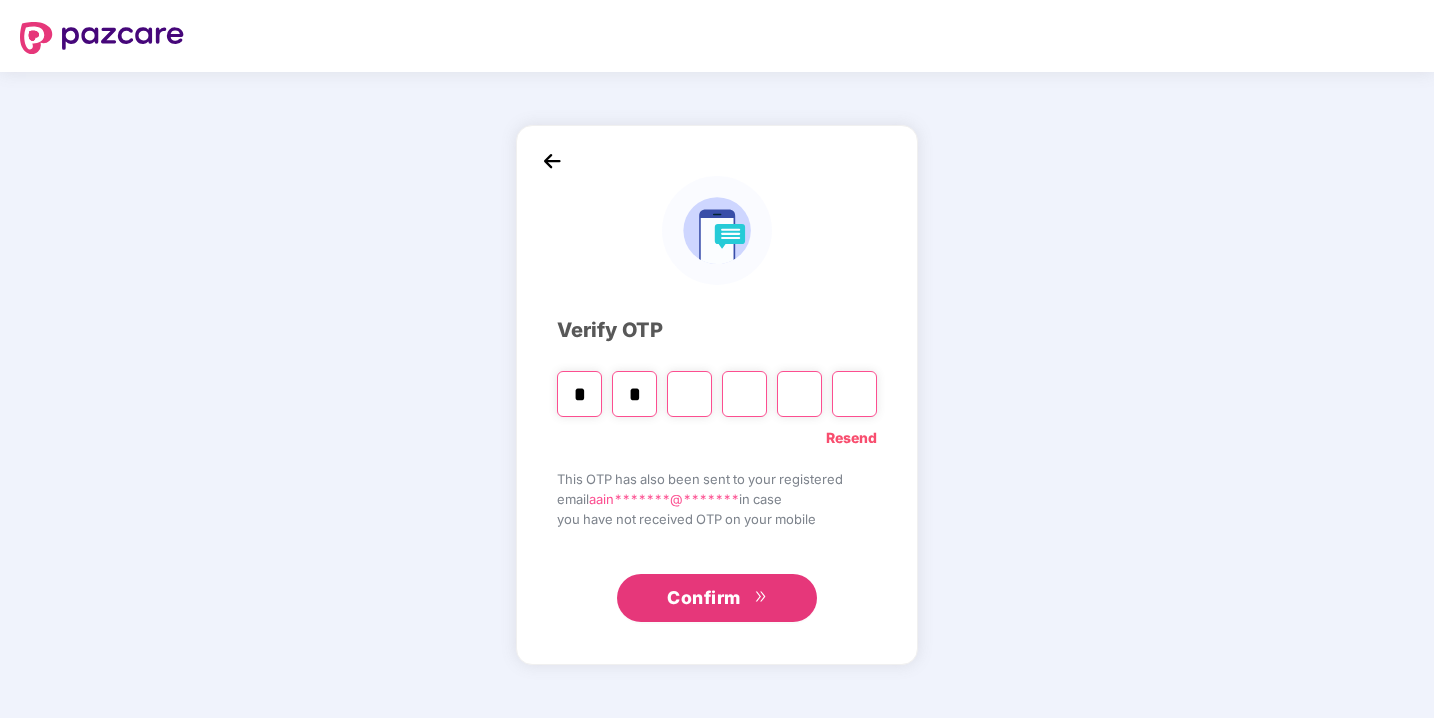 type on "*" 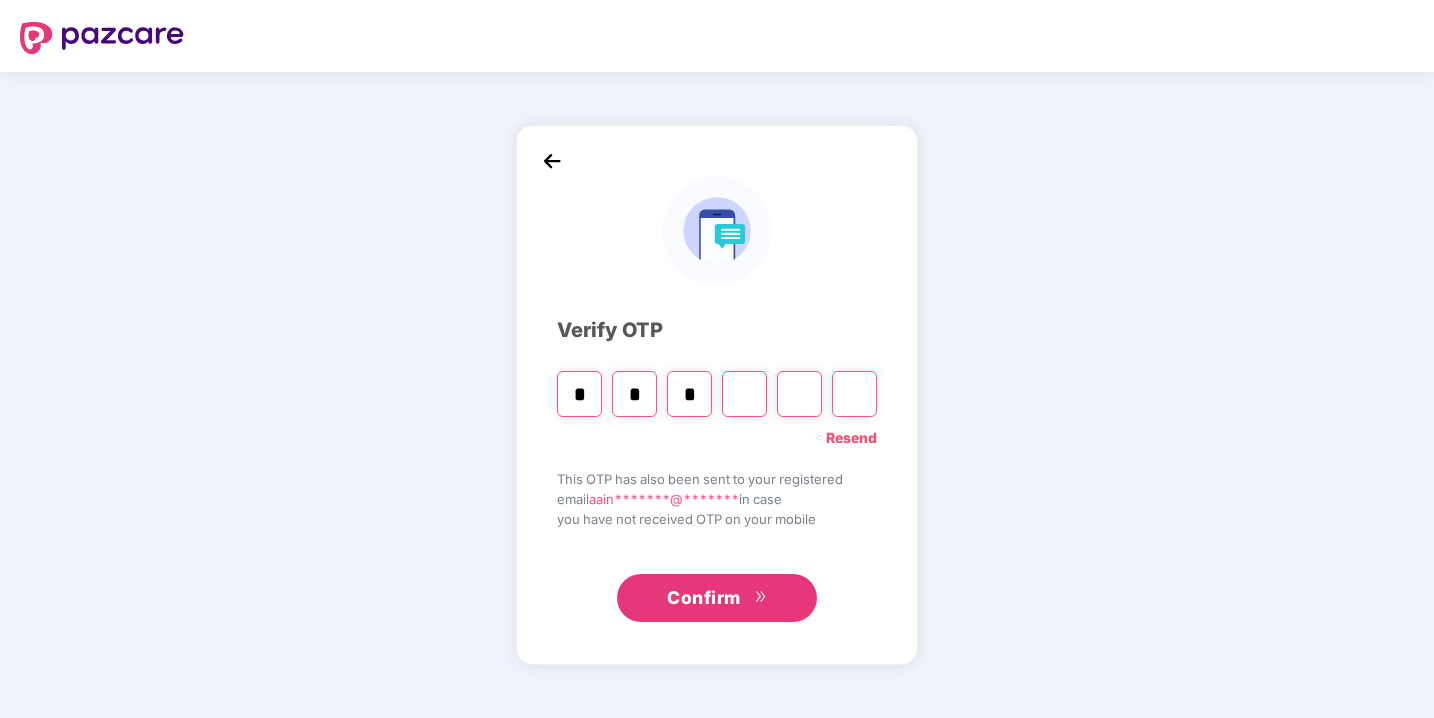type on "*" 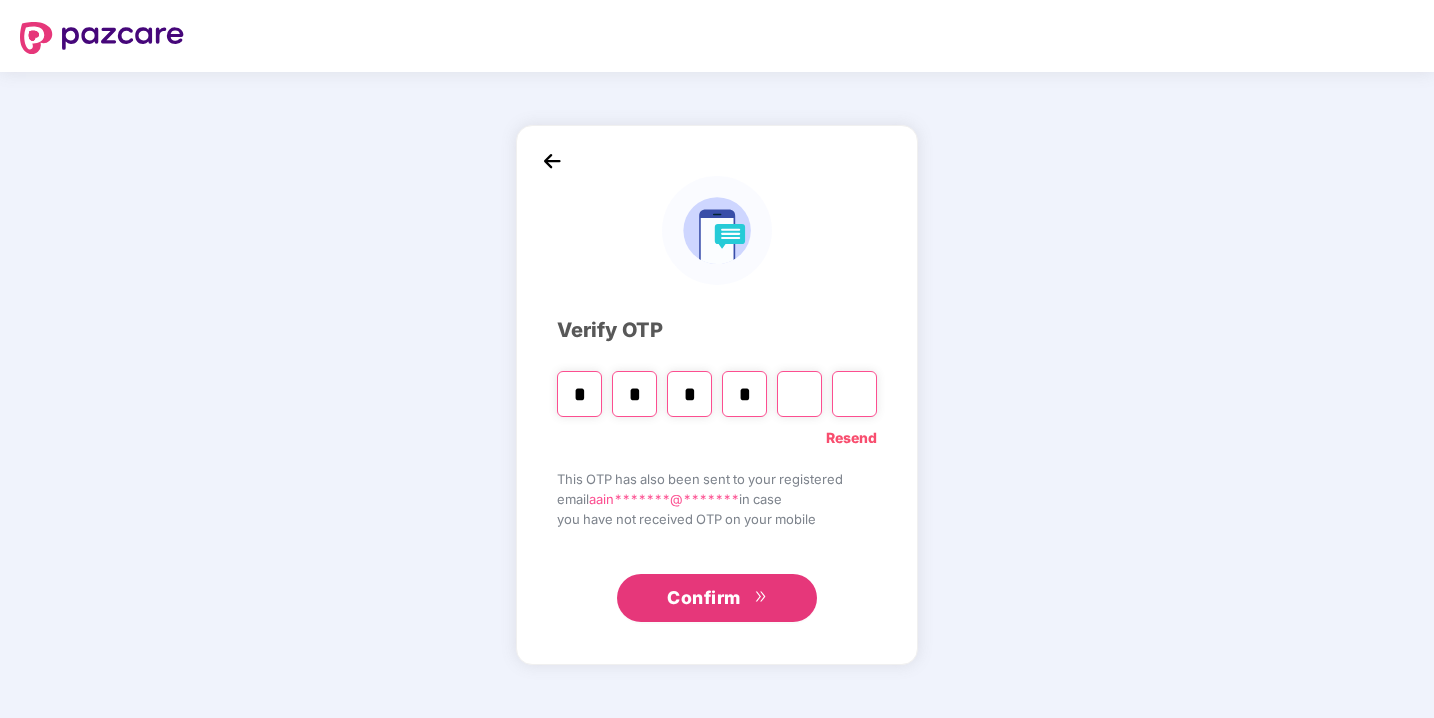 type on "*" 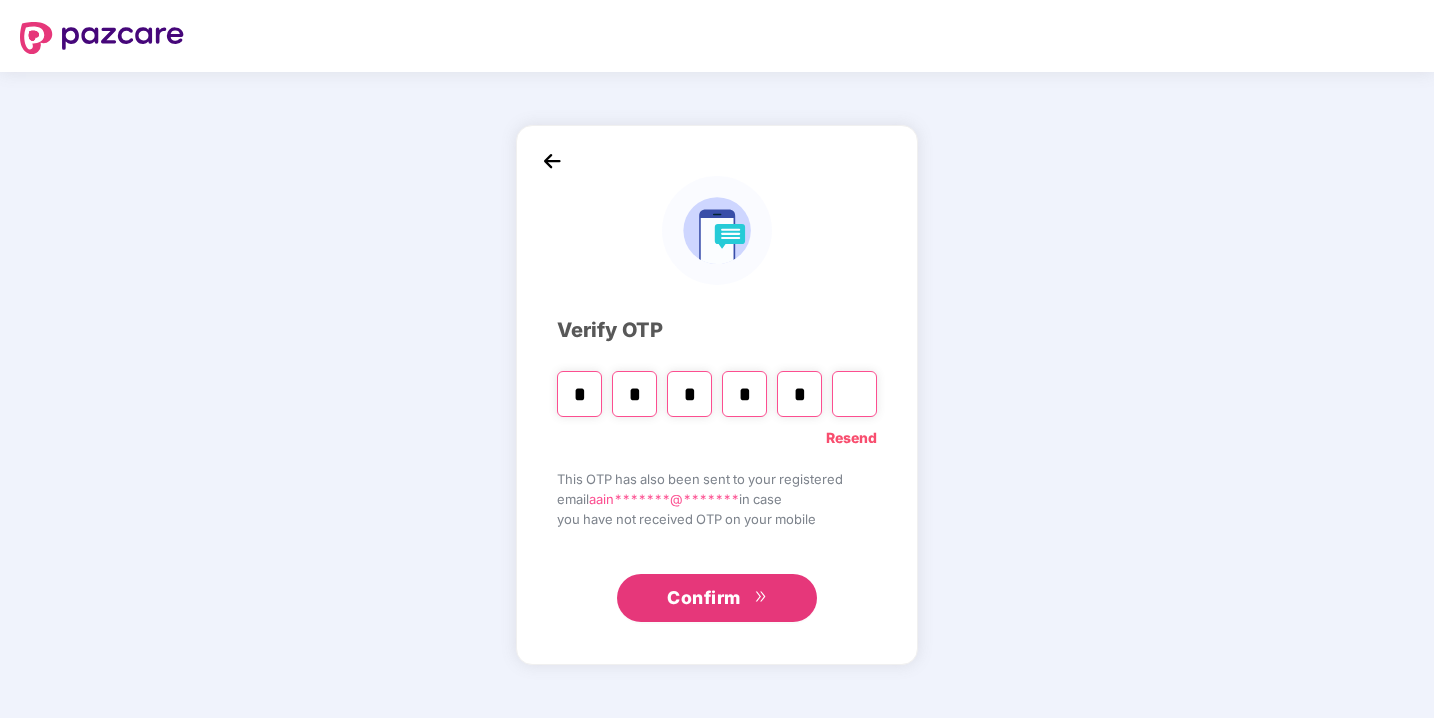 type on "*" 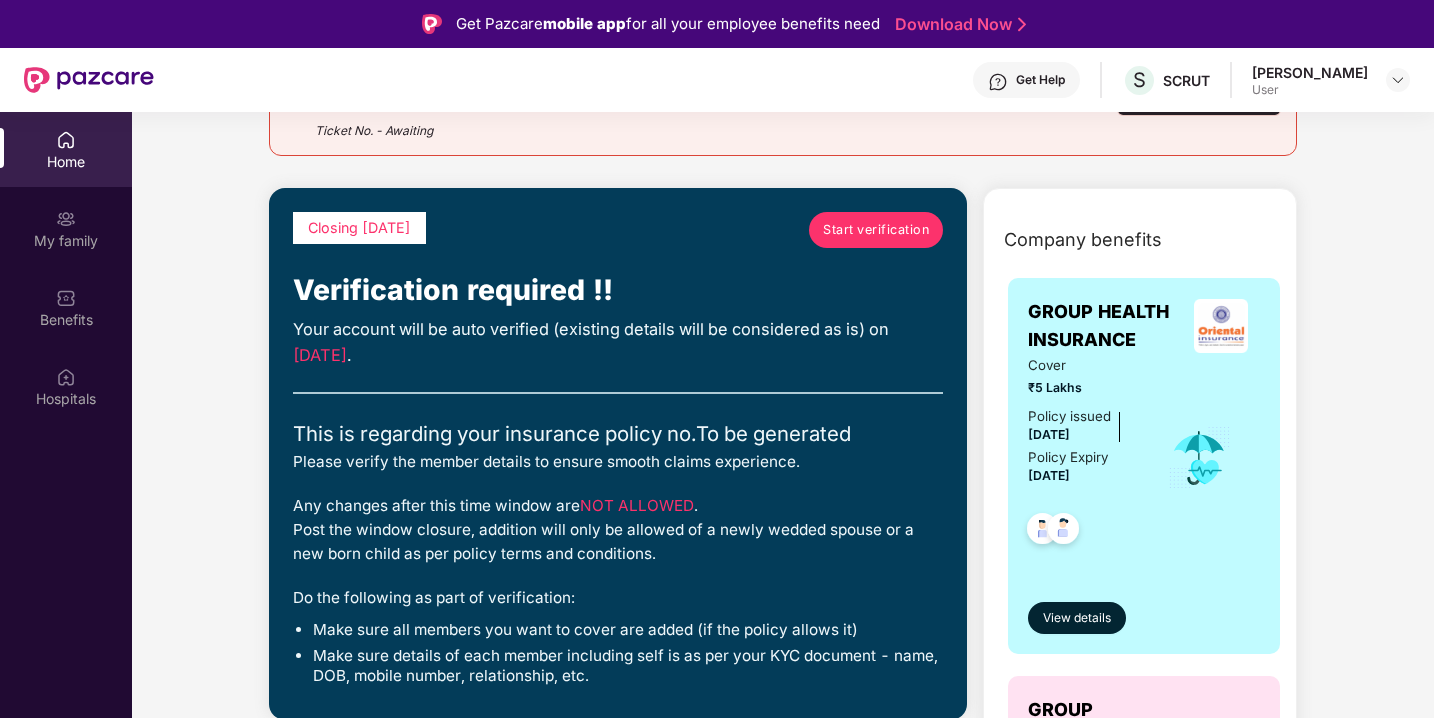 scroll, scrollTop: 121, scrollLeft: 0, axis: vertical 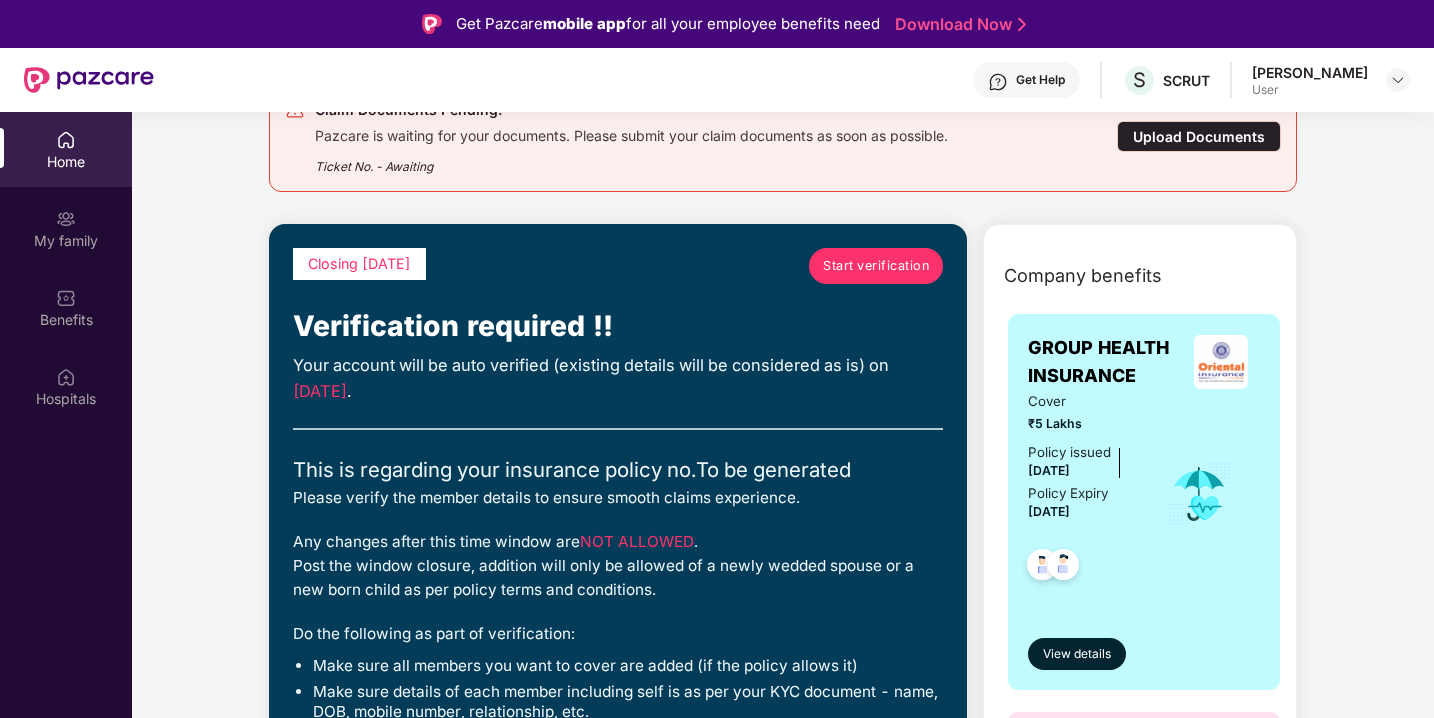 click on "Start verification" at bounding box center [876, 266] 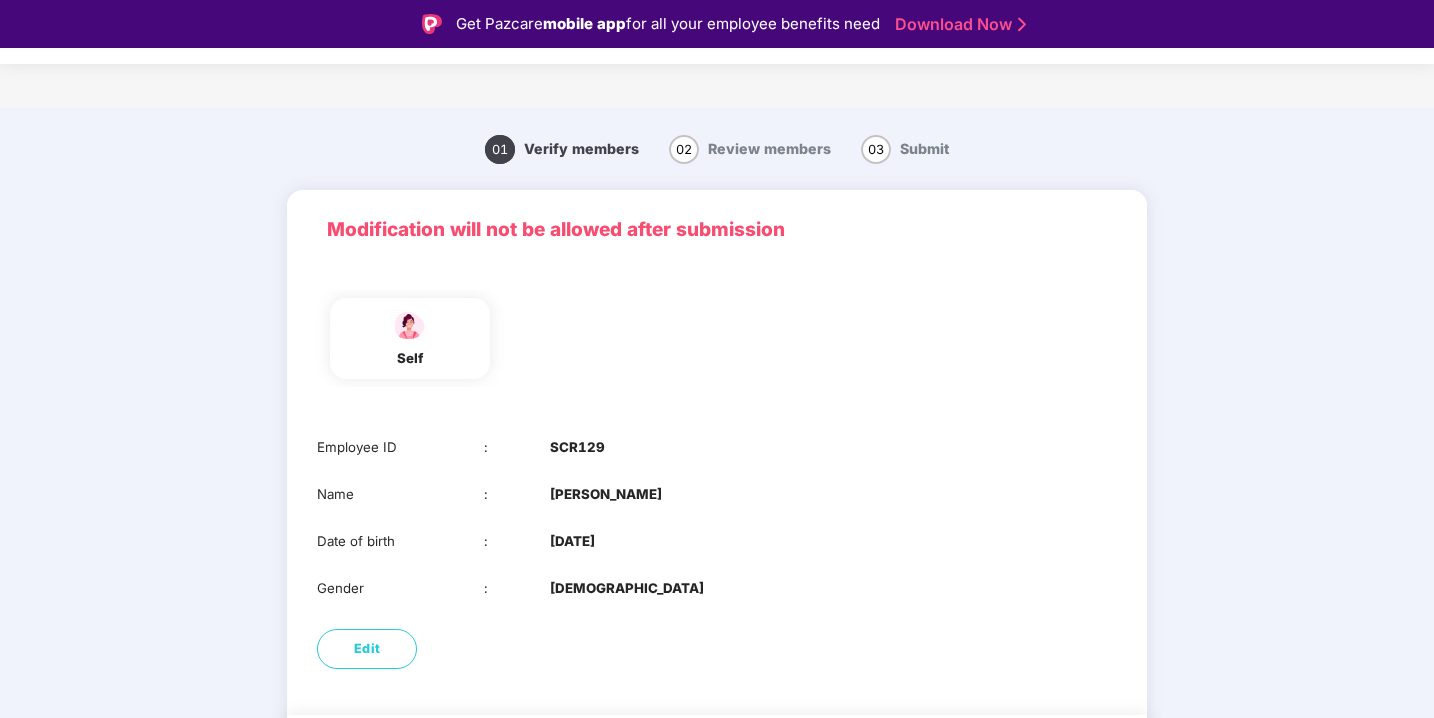 scroll, scrollTop: 75, scrollLeft: 0, axis: vertical 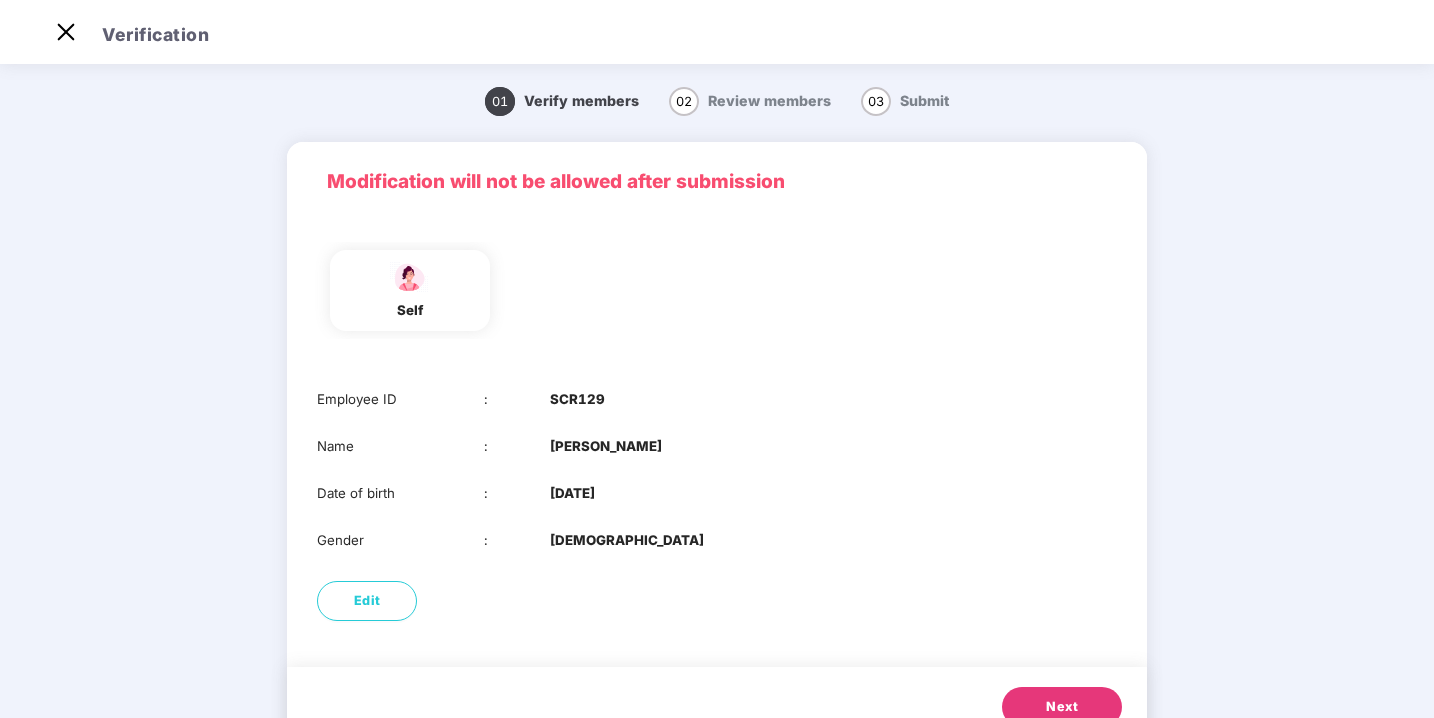 click on "Modification will not be allowed after submission" at bounding box center (717, 182) 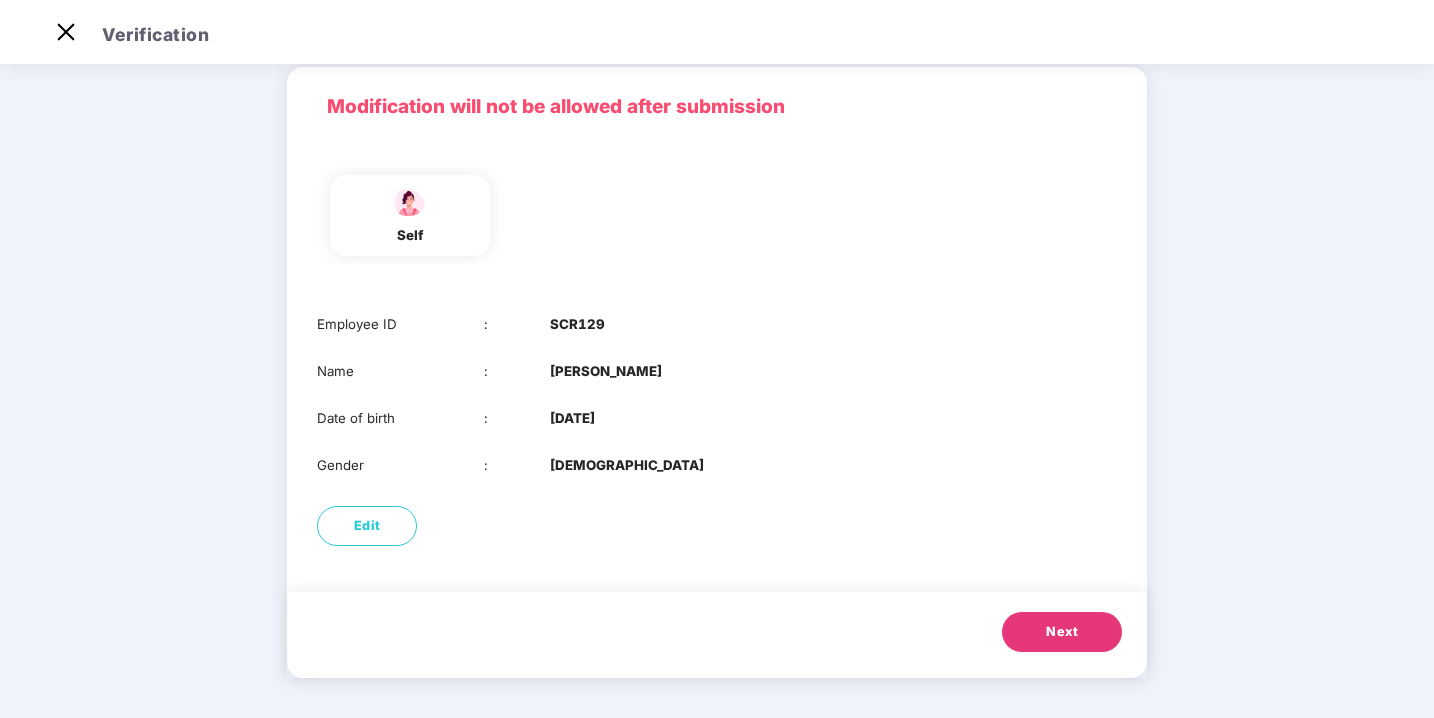 scroll, scrollTop: 0, scrollLeft: 0, axis: both 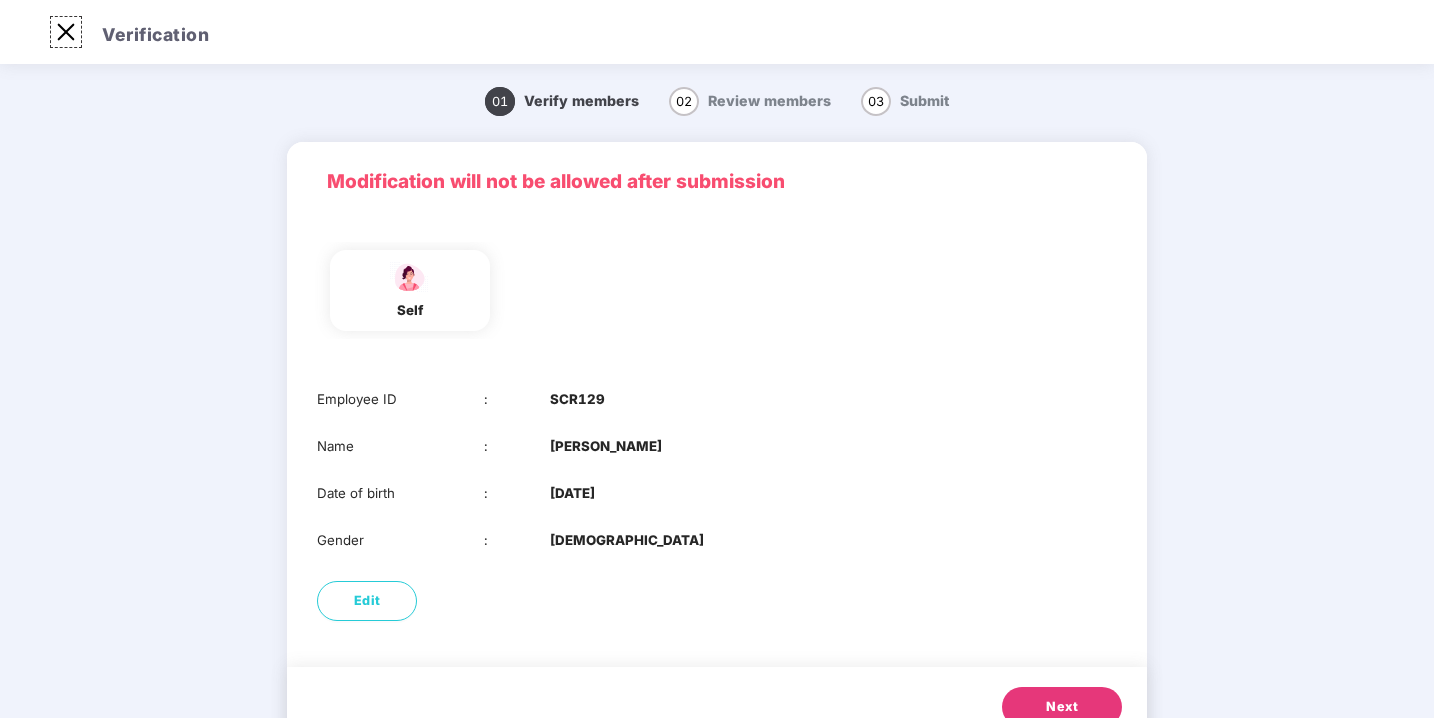 click at bounding box center [66, 32] 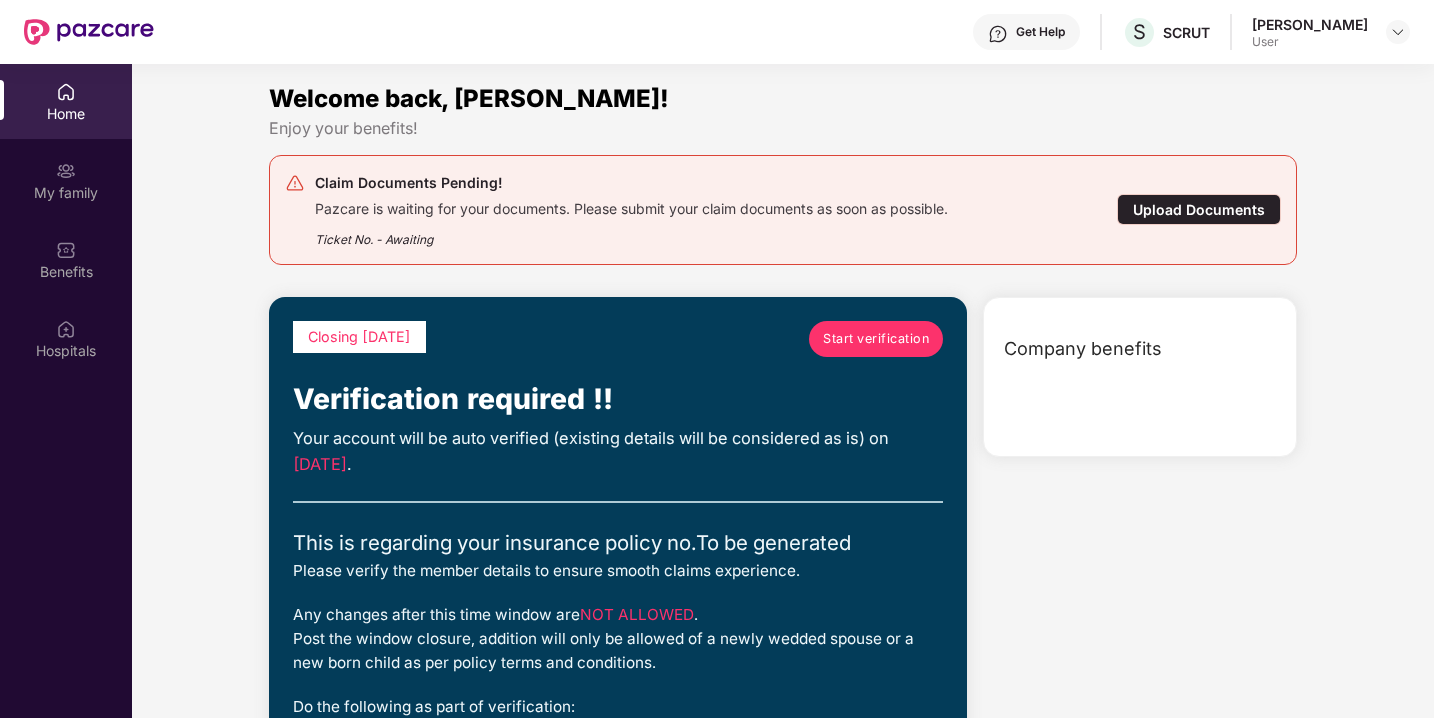 scroll, scrollTop: 112, scrollLeft: 0, axis: vertical 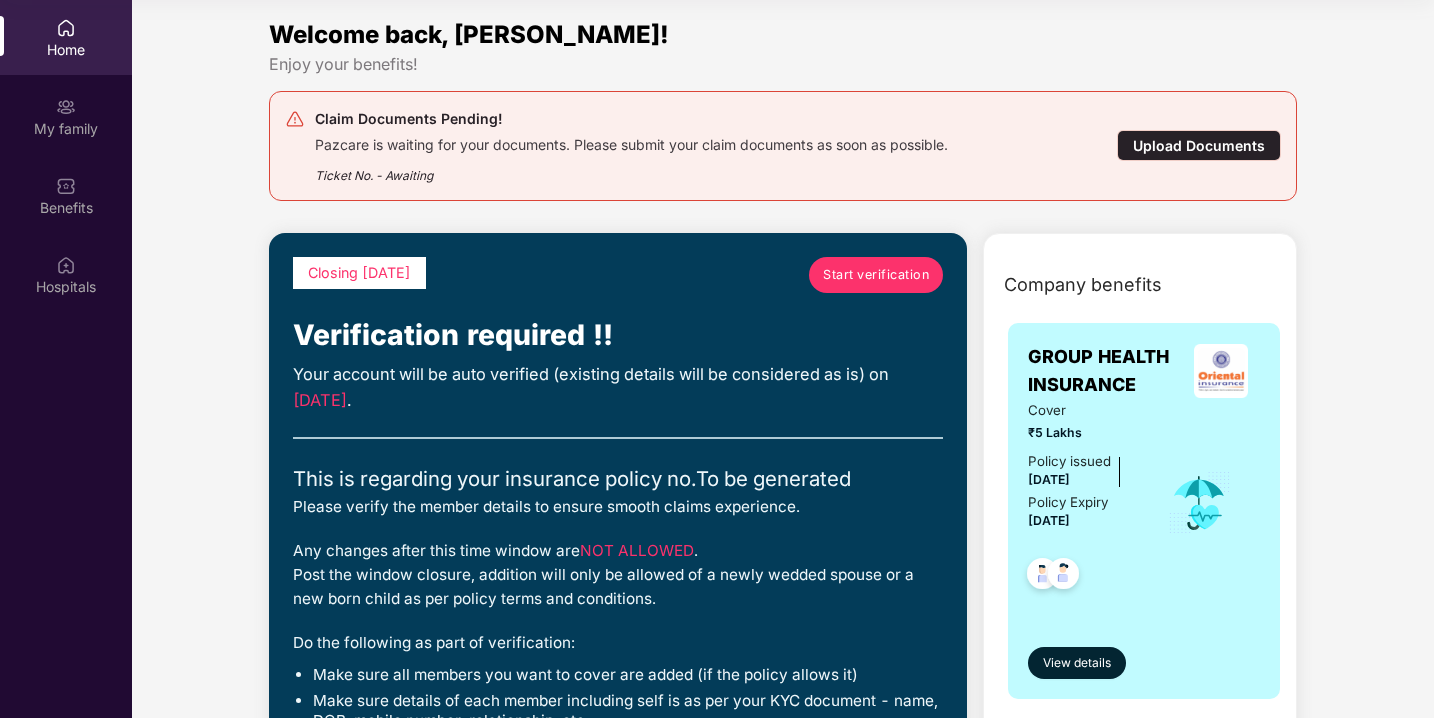 click on "Upload Documents" at bounding box center (1199, 145) 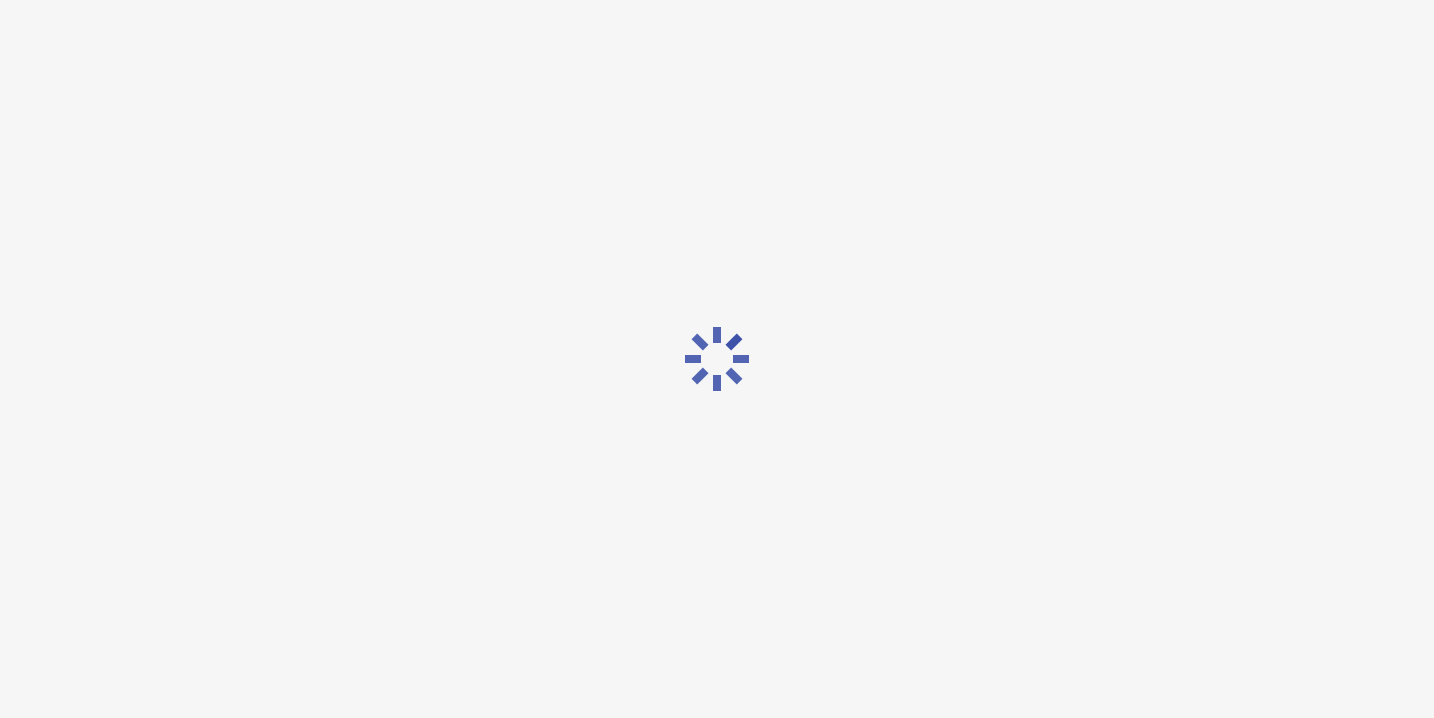scroll, scrollTop: 48, scrollLeft: 0, axis: vertical 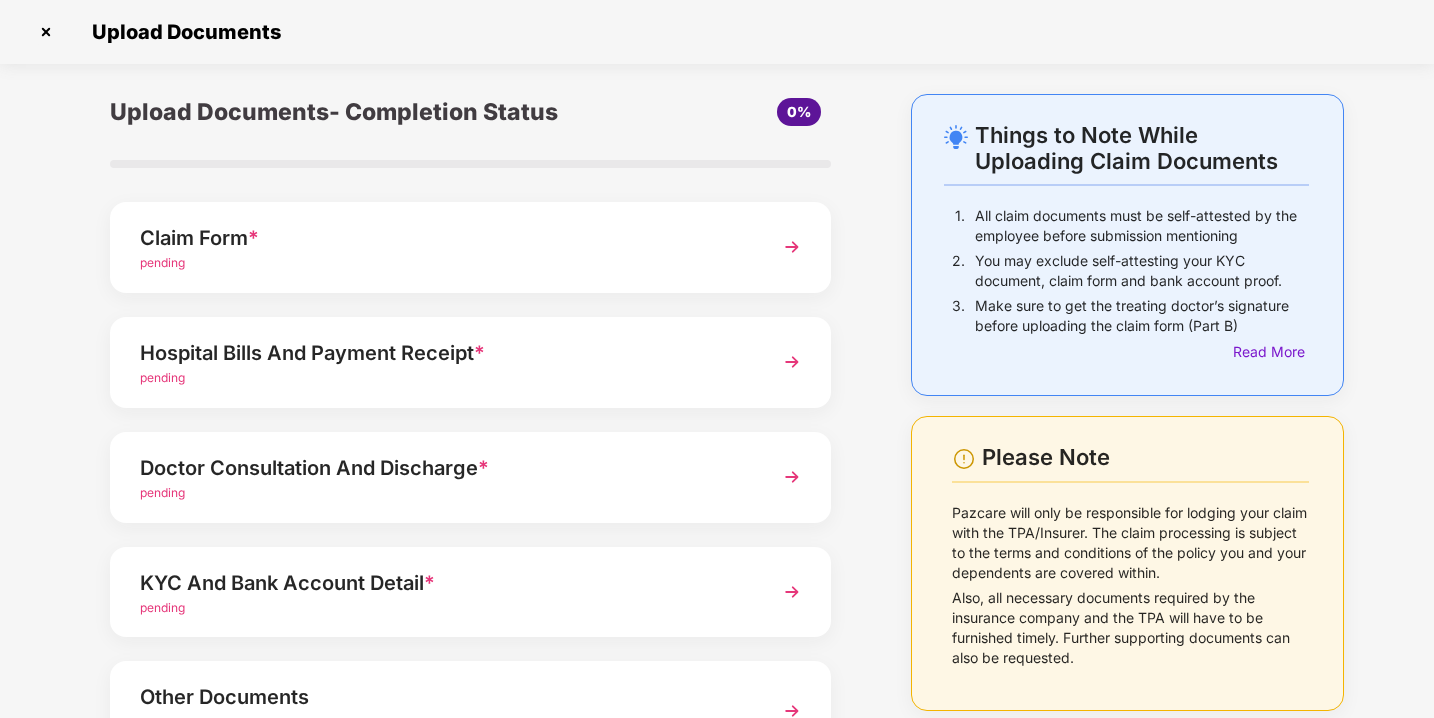 click on "Claim Form *" at bounding box center (443, 238) 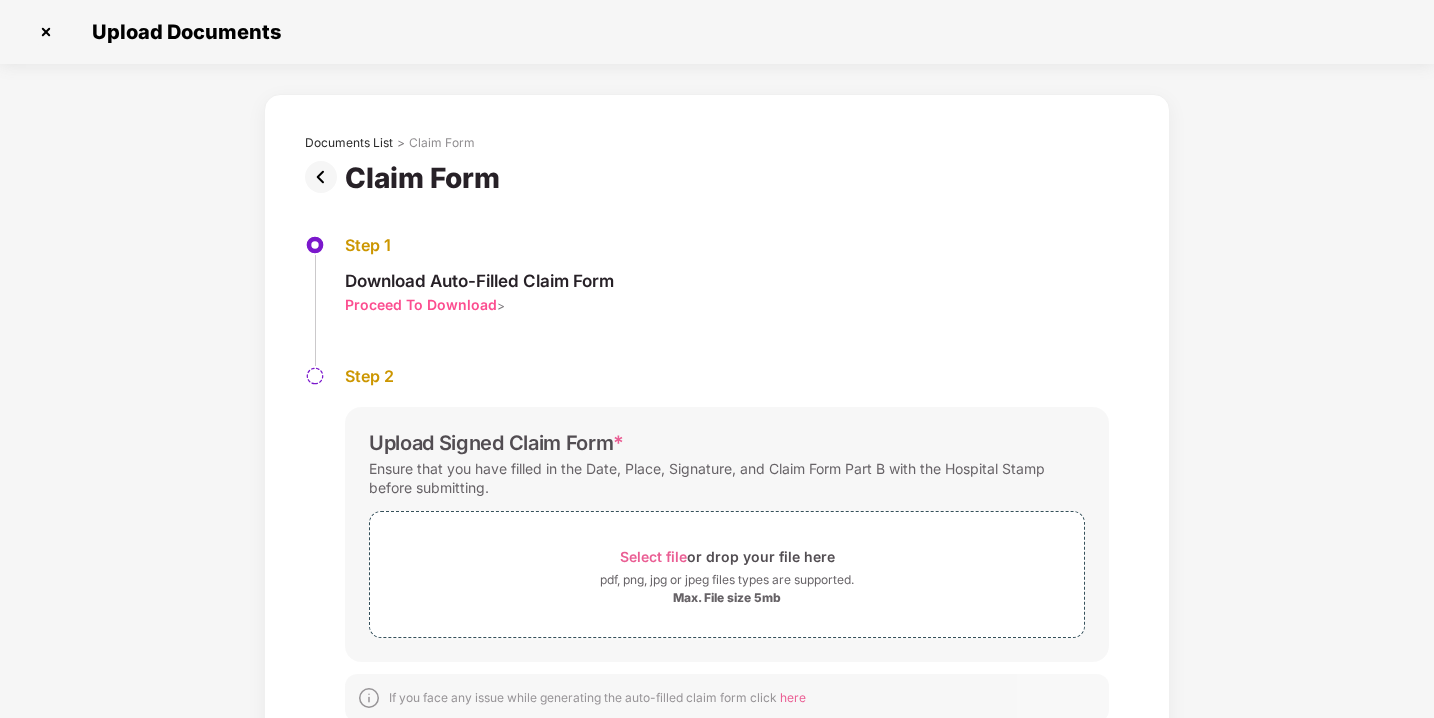 scroll, scrollTop: 0, scrollLeft: 0, axis: both 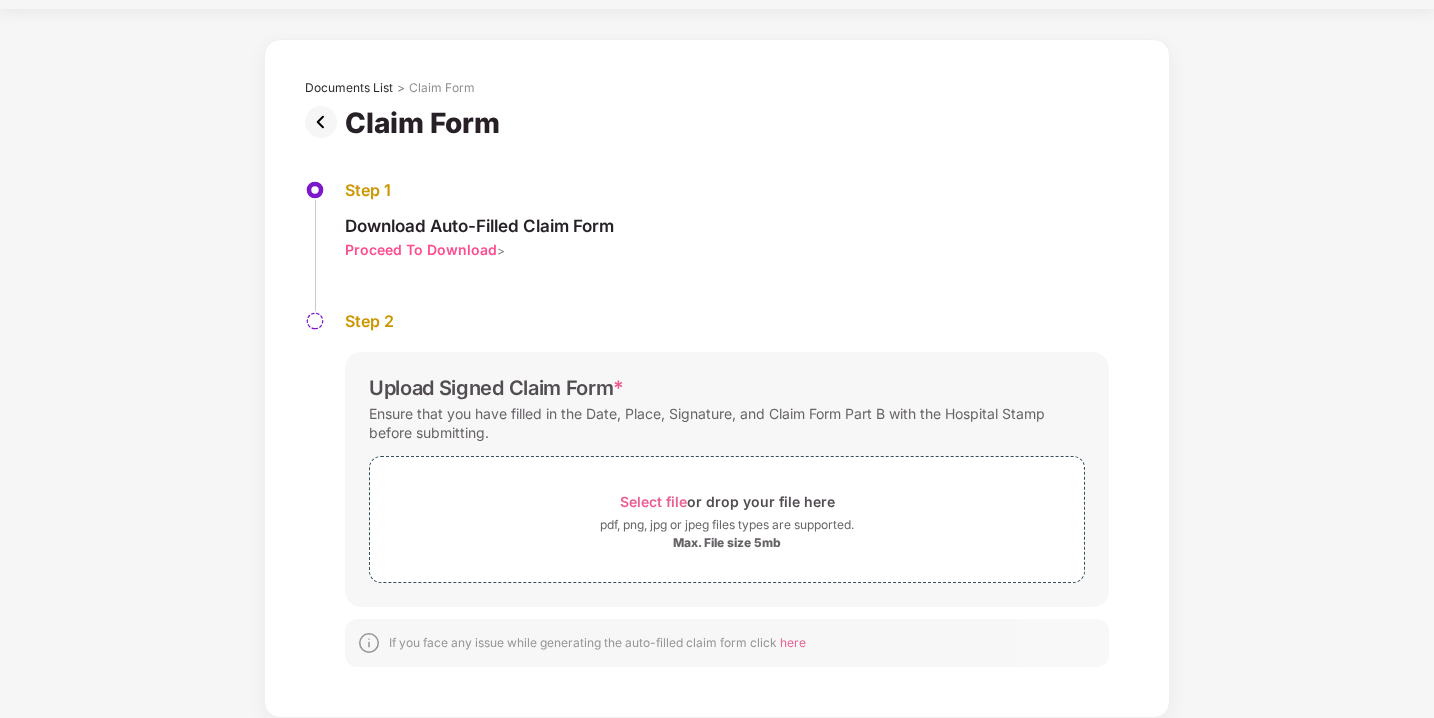 click on "Proceed To Download" at bounding box center [421, 249] 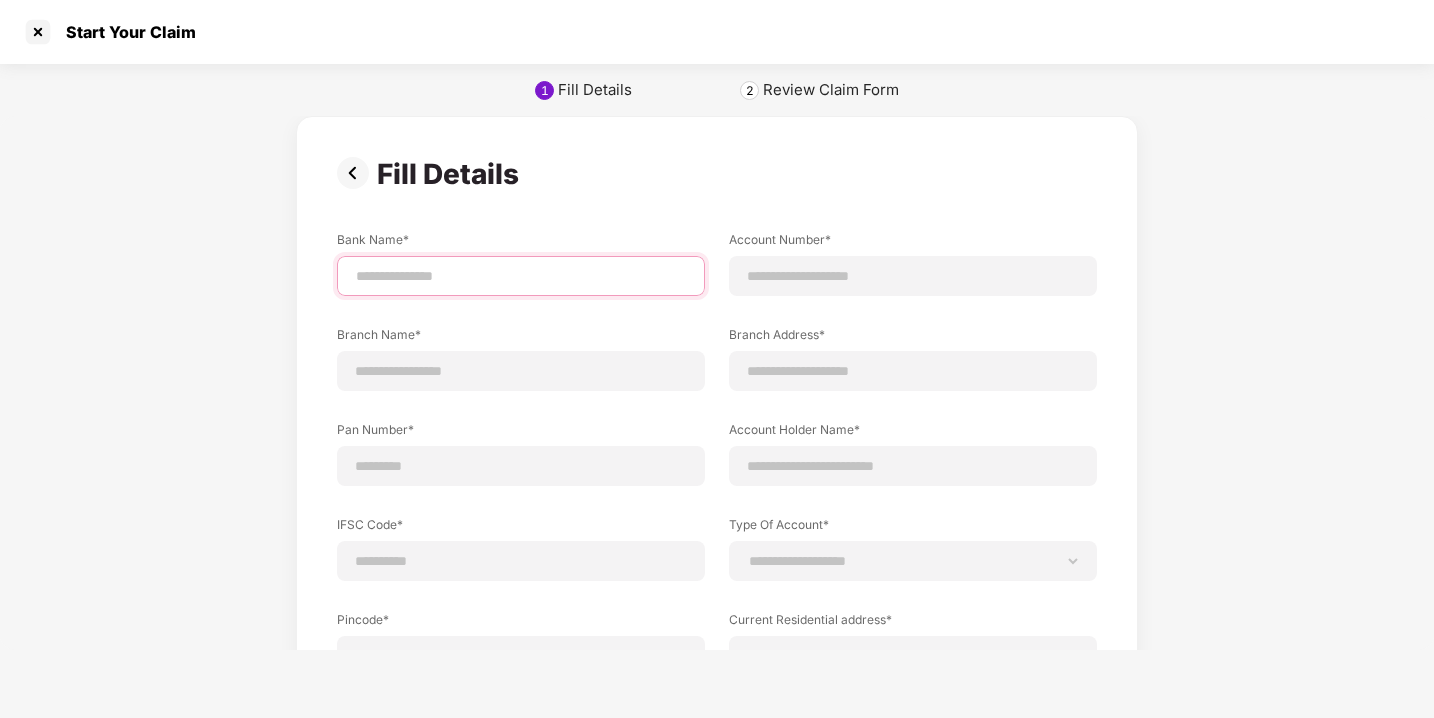 click at bounding box center (521, 276) 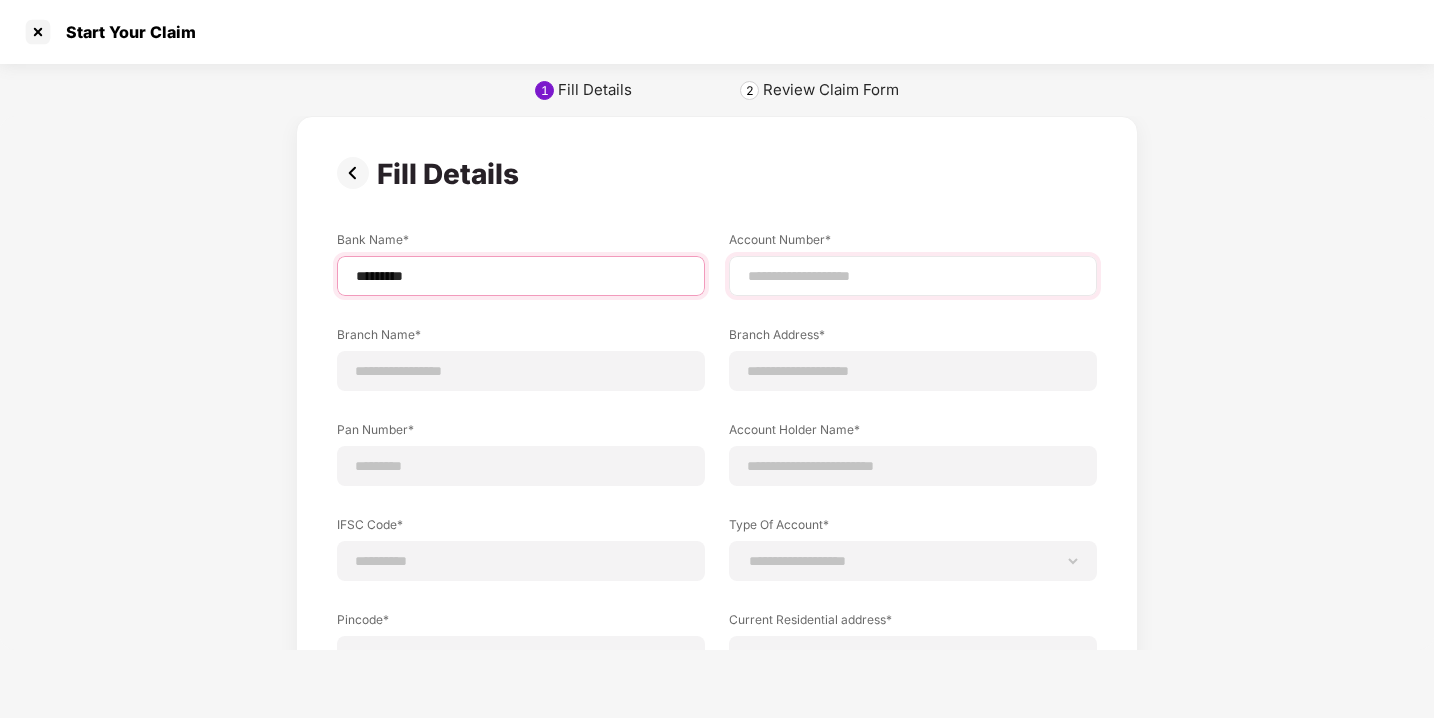 type on "*********" 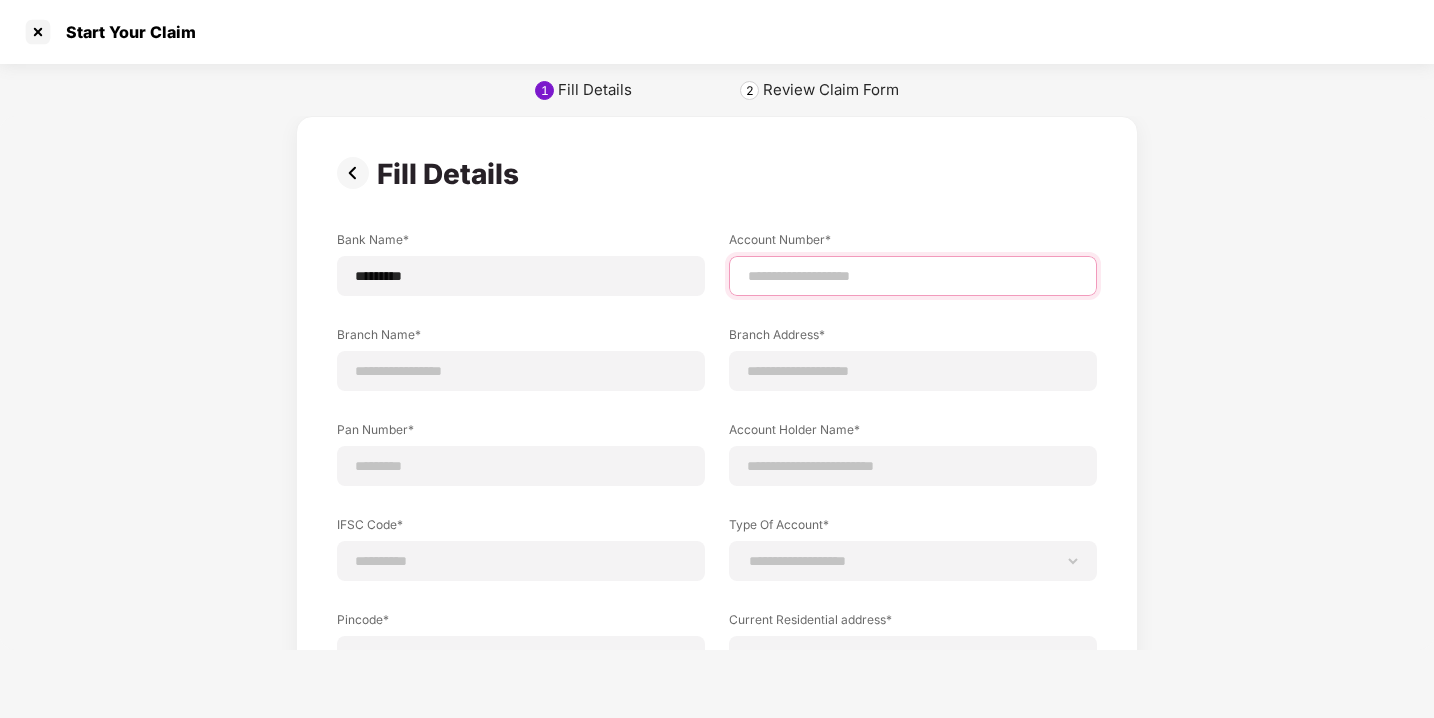 click at bounding box center [913, 276] 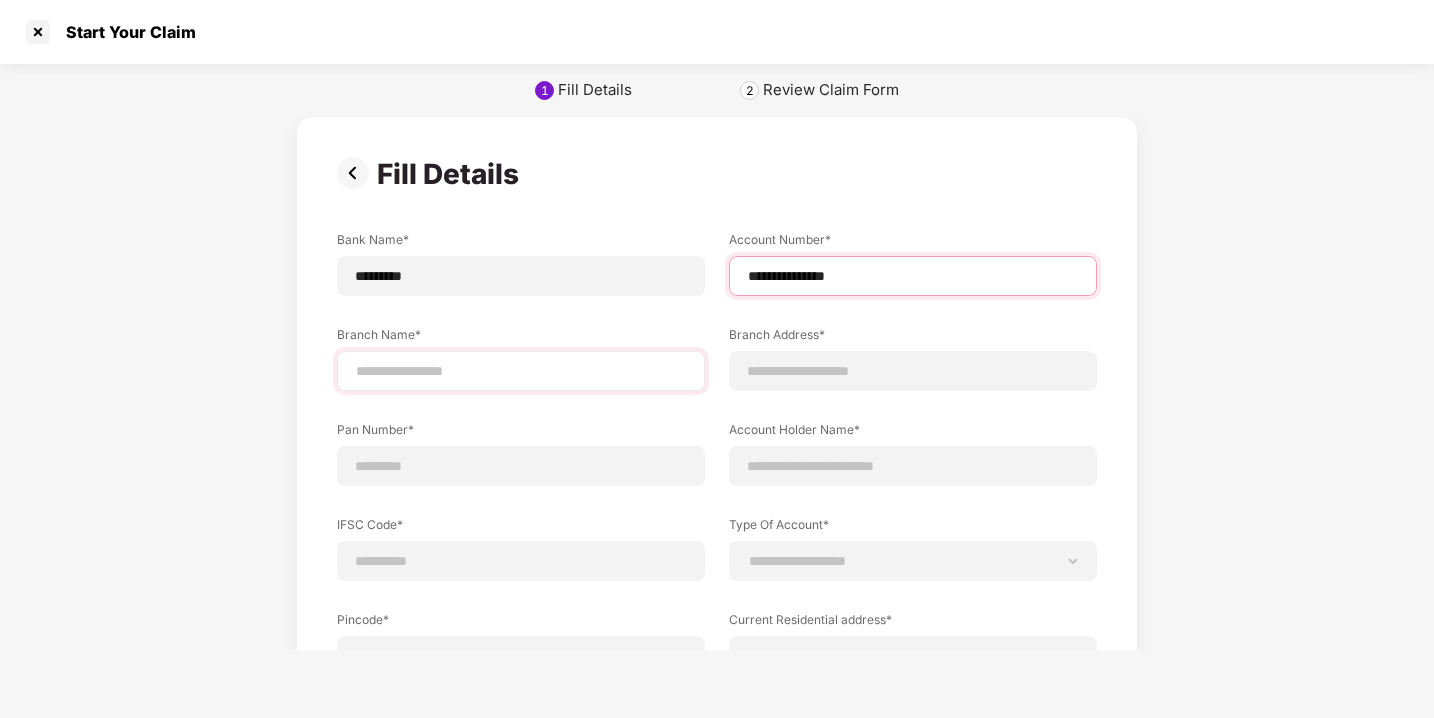 type on "**********" 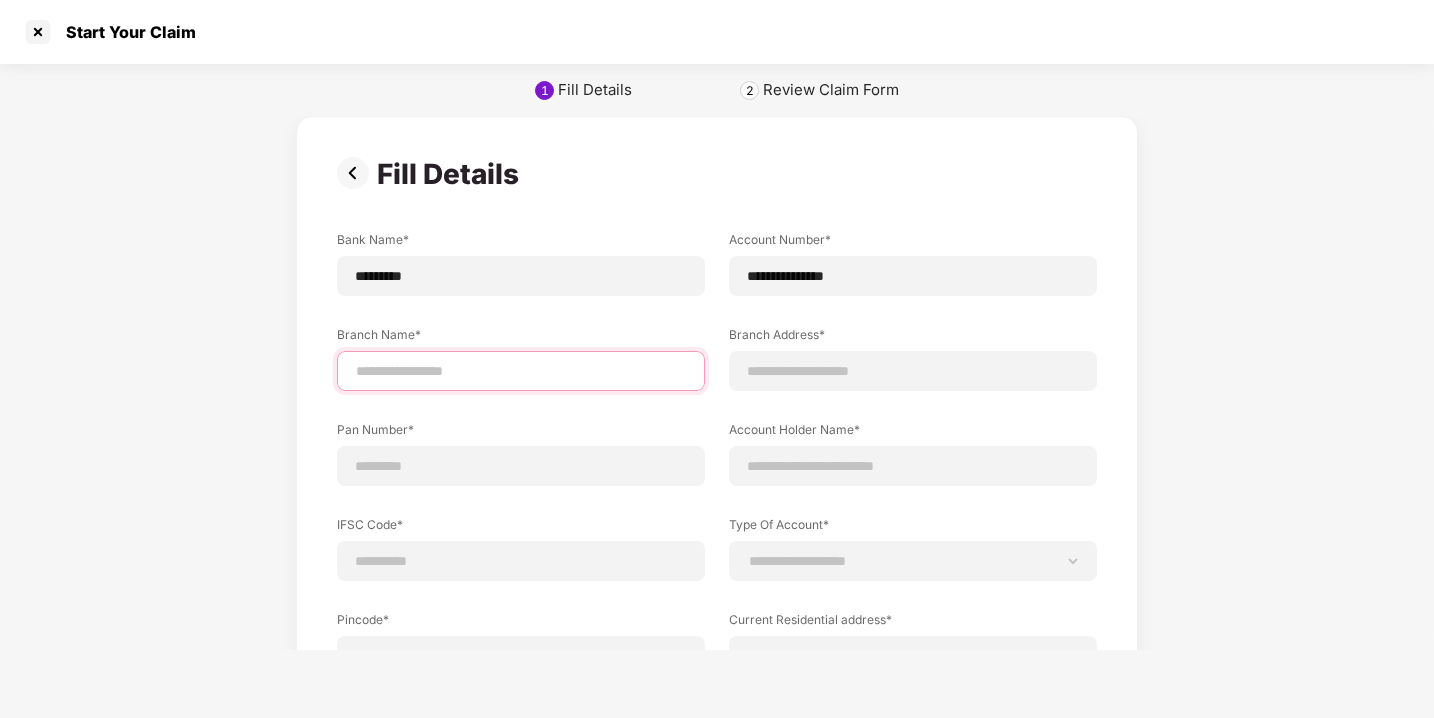 click at bounding box center (521, 371) 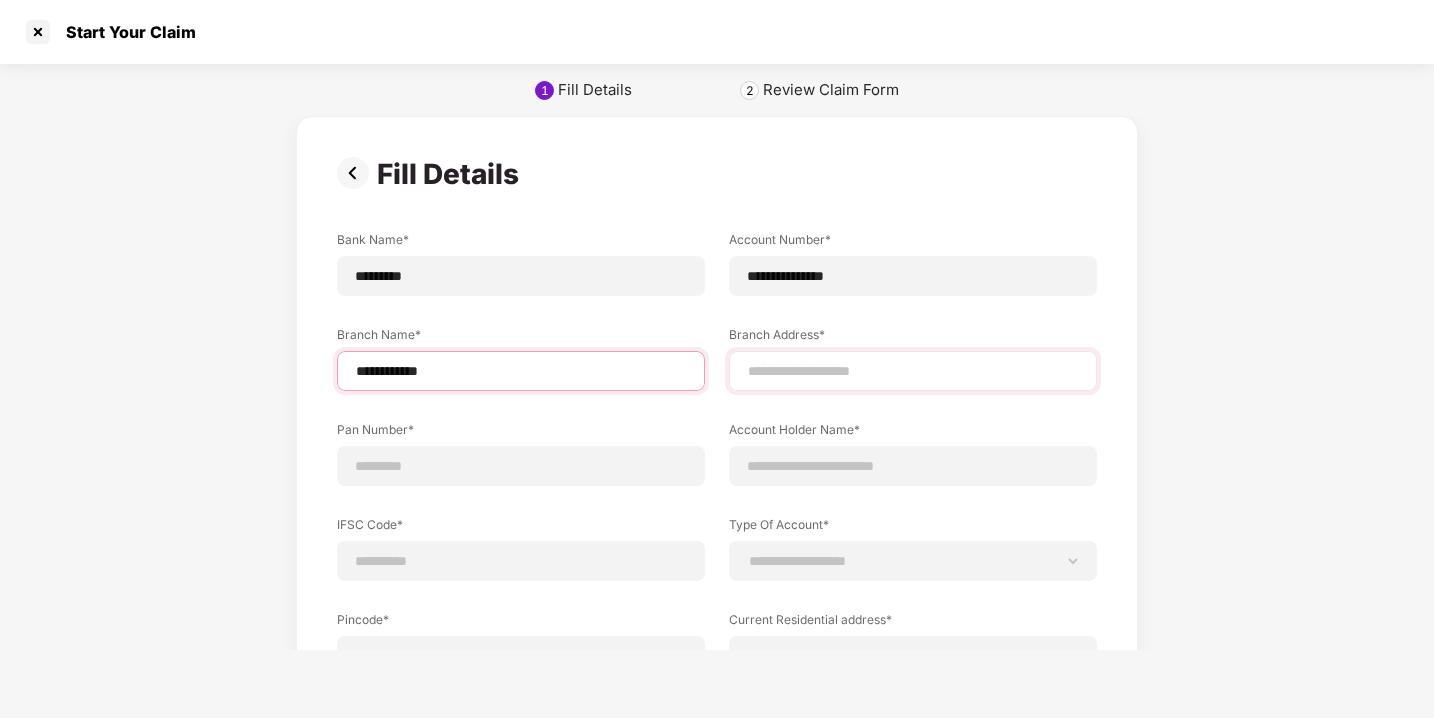 type on "**********" 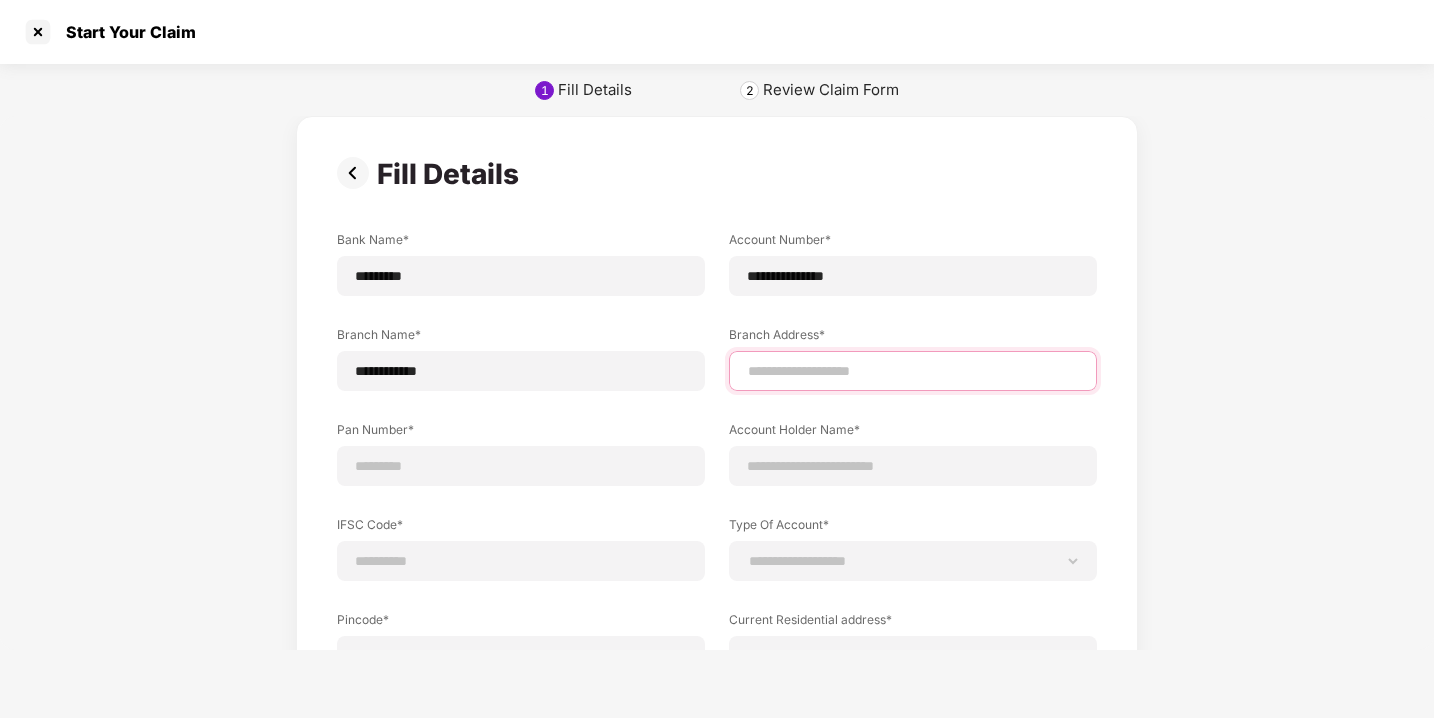 click at bounding box center [913, 371] 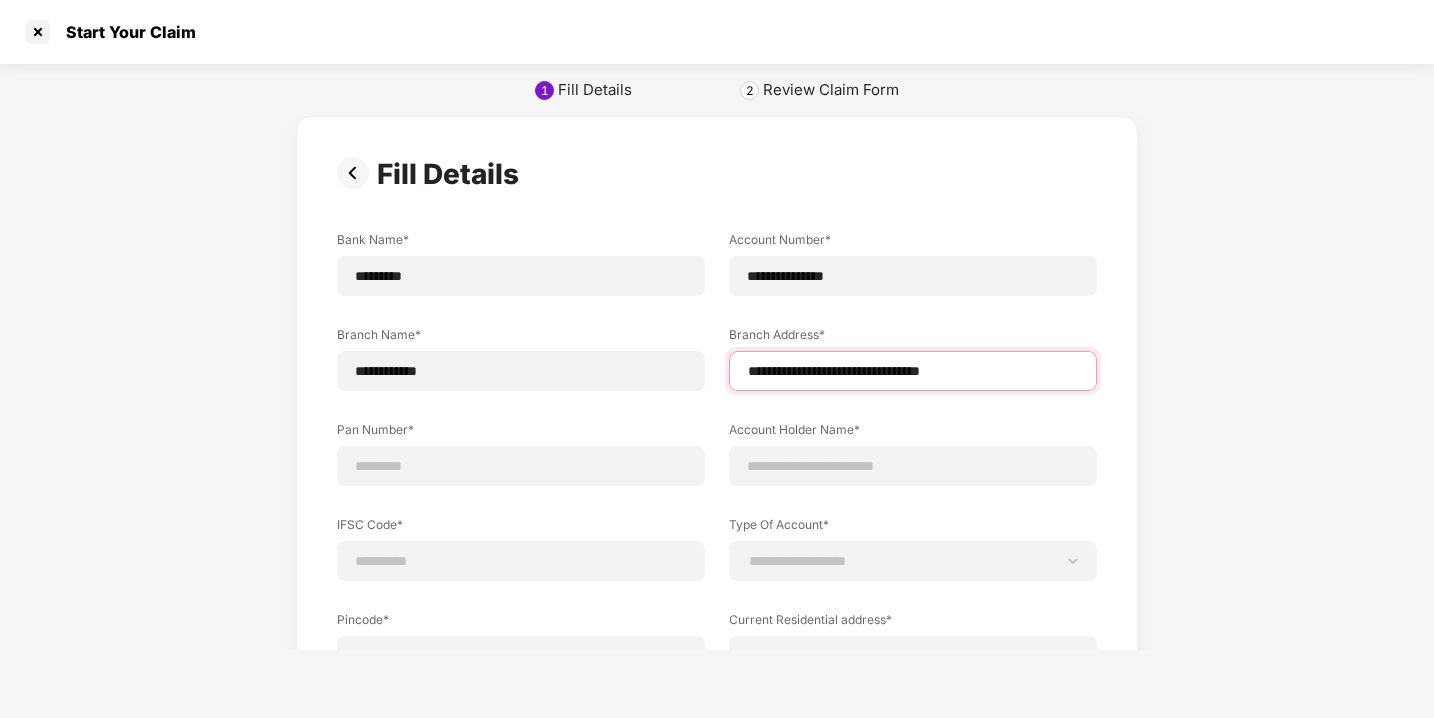click on "**********" at bounding box center [913, 371] 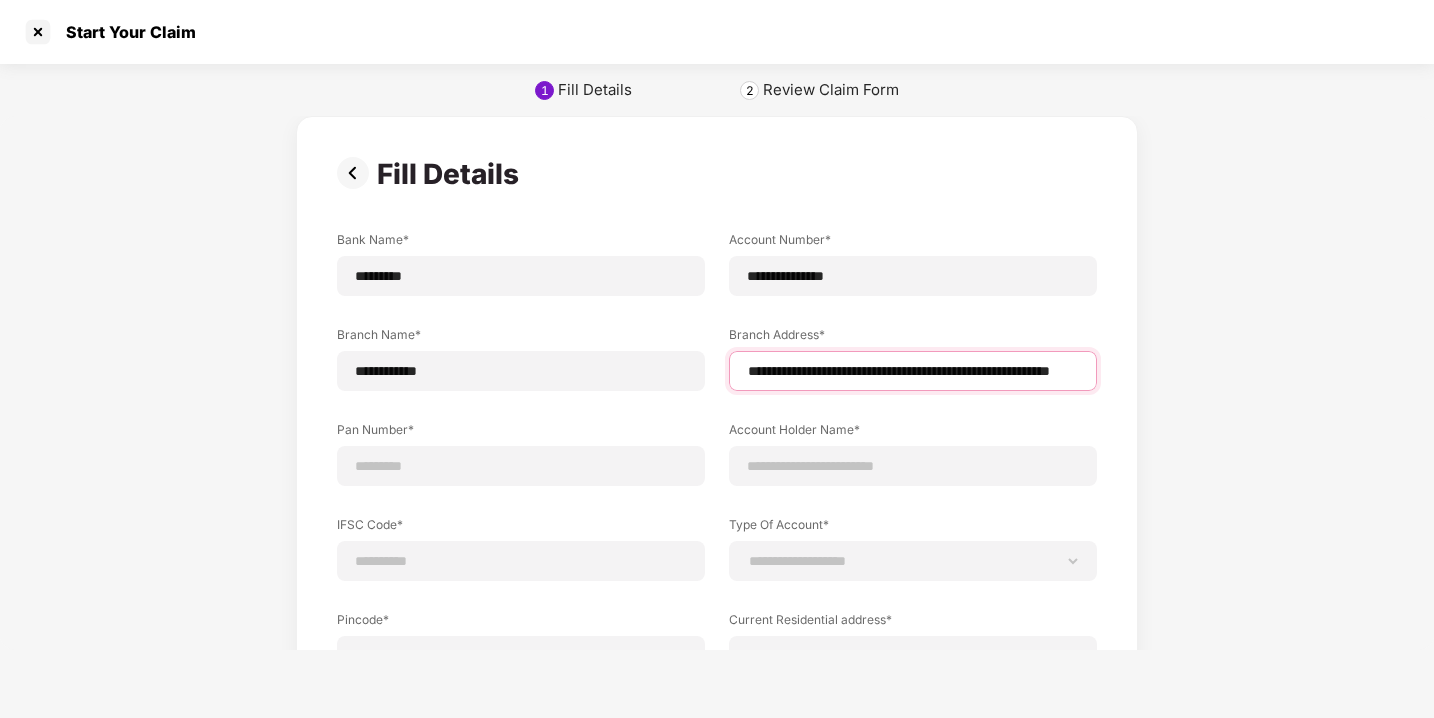 scroll, scrollTop: 0, scrollLeft: 96, axis: horizontal 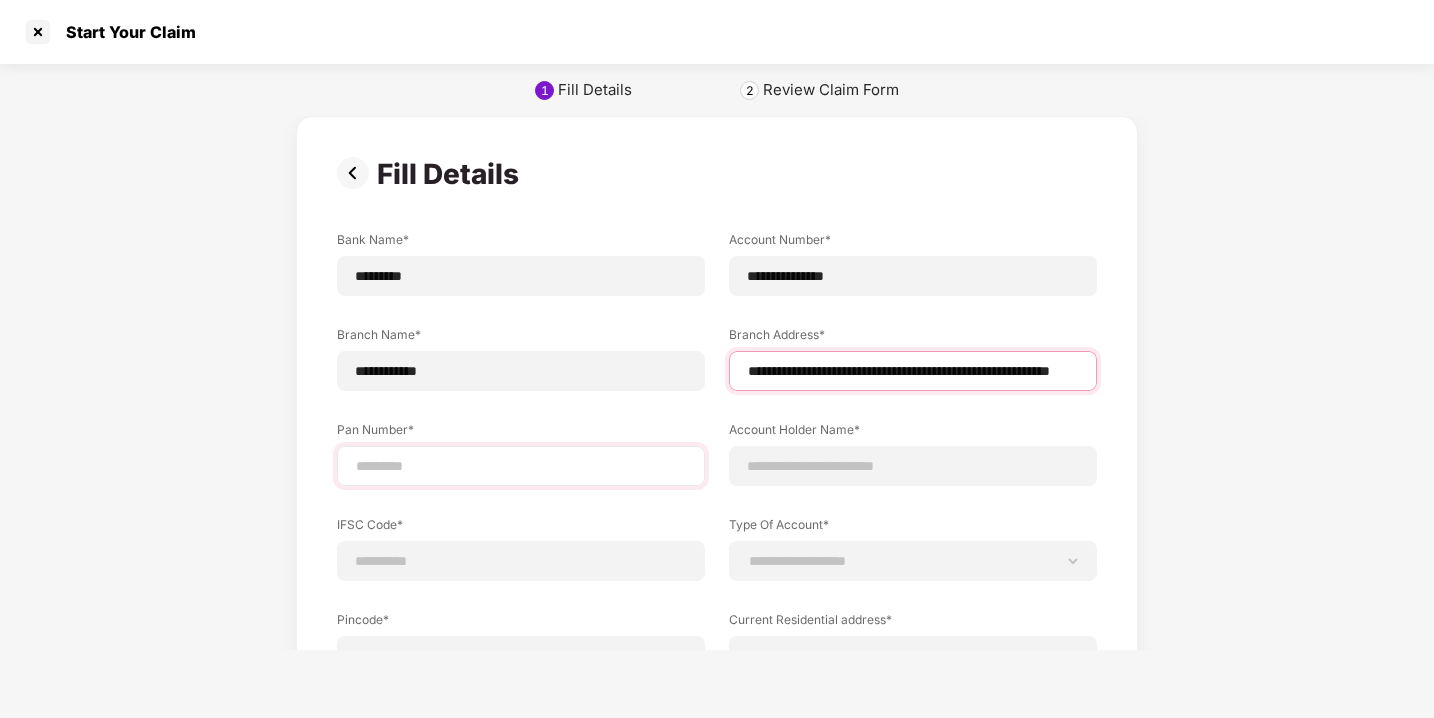 type on "**********" 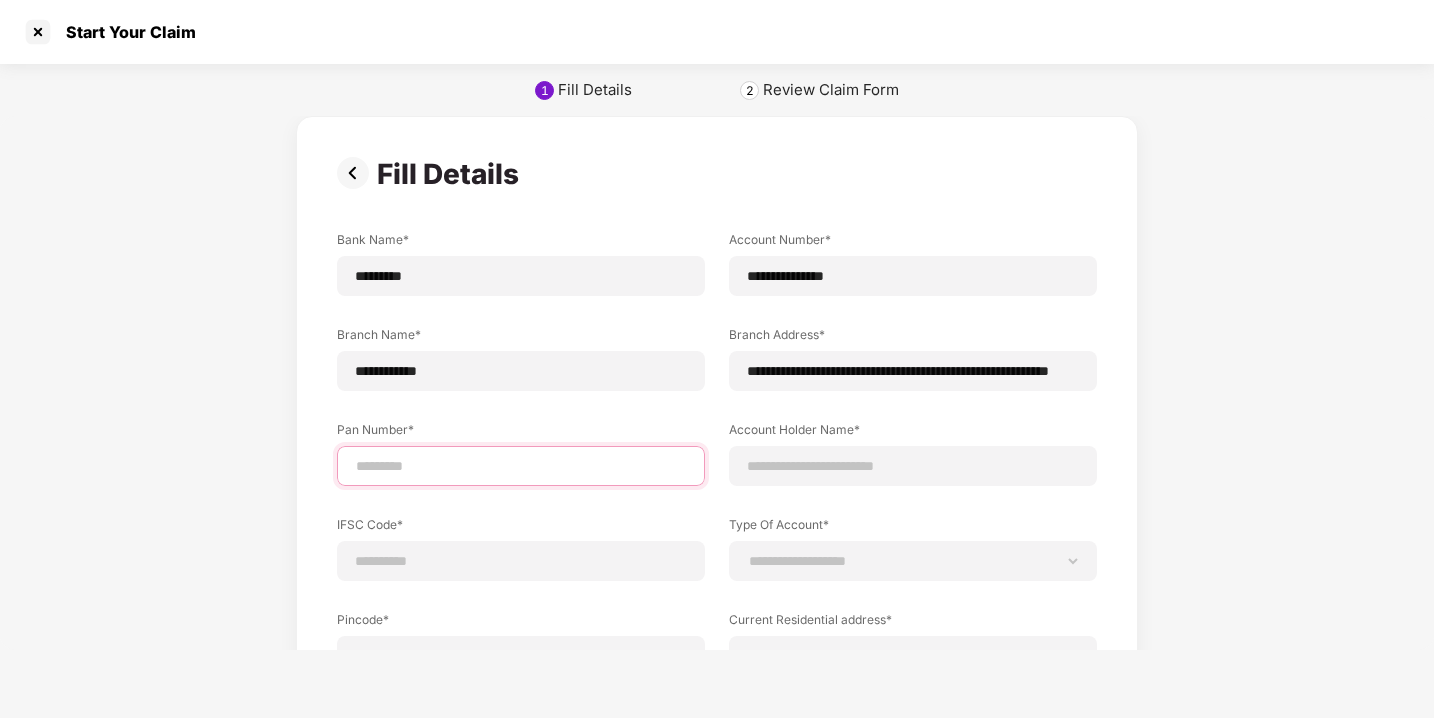 click at bounding box center [521, 466] 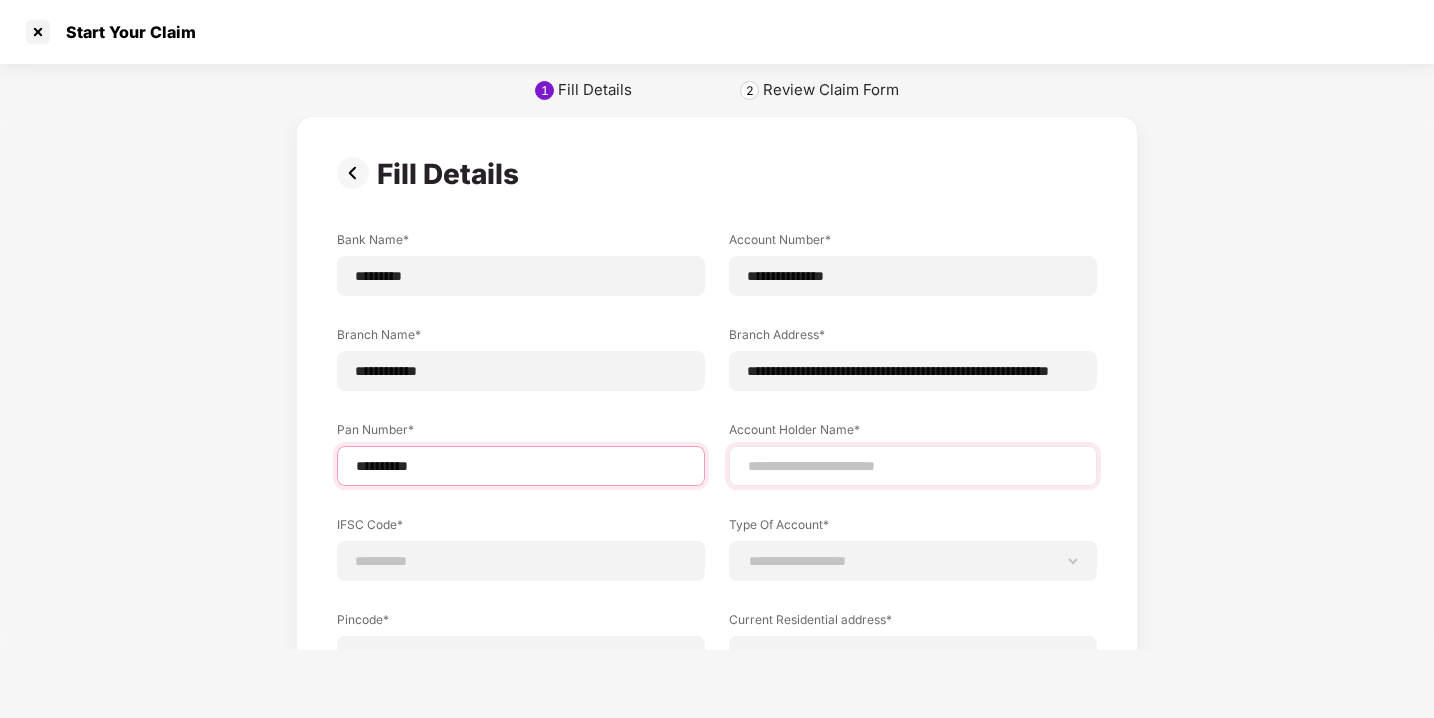 type on "**********" 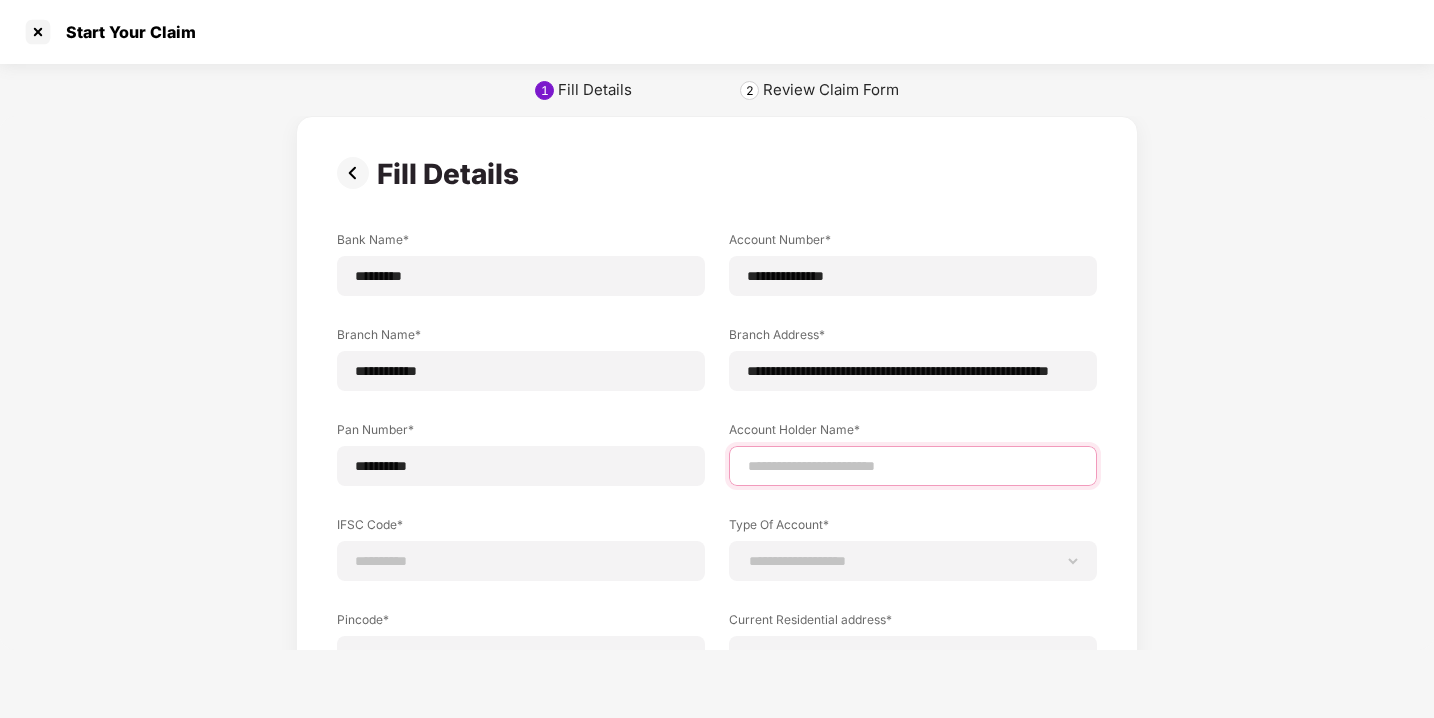 click at bounding box center (913, 466) 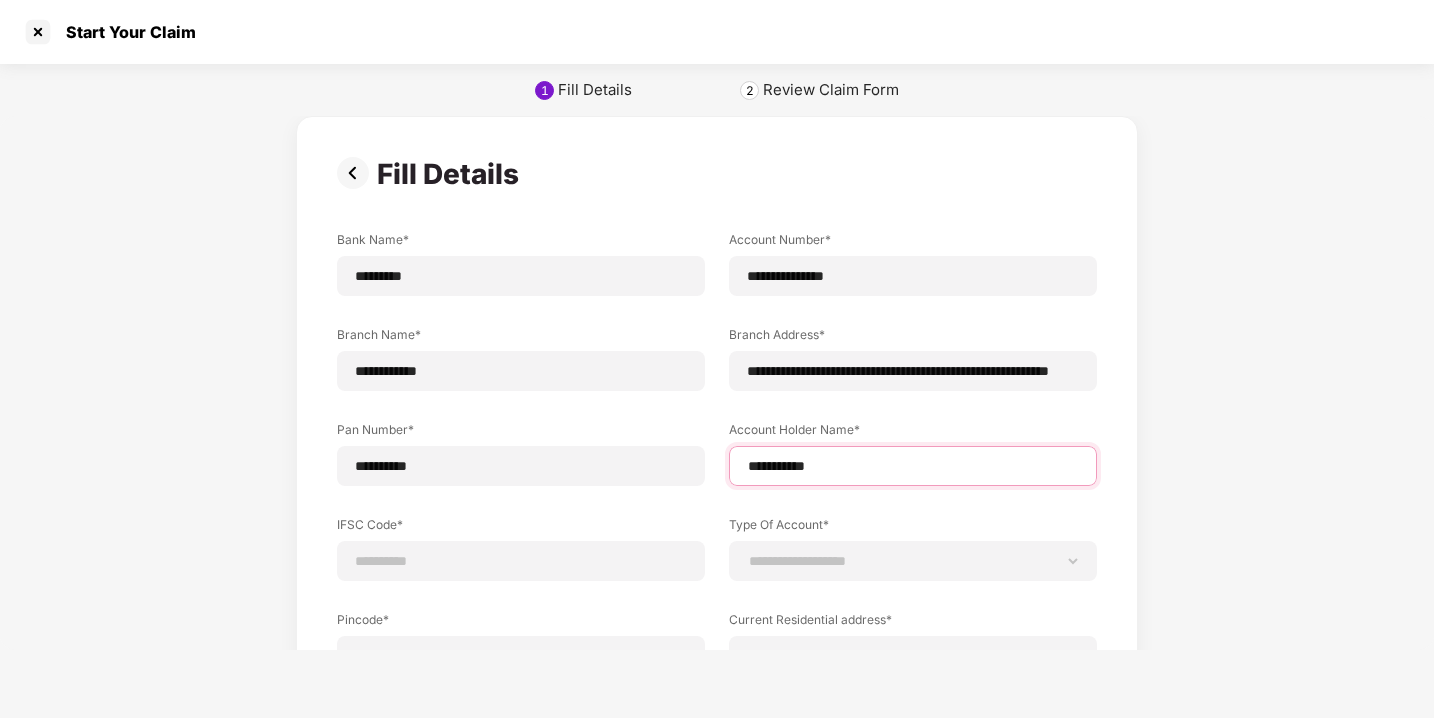 scroll, scrollTop: 149, scrollLeft: 0, axis: vertical 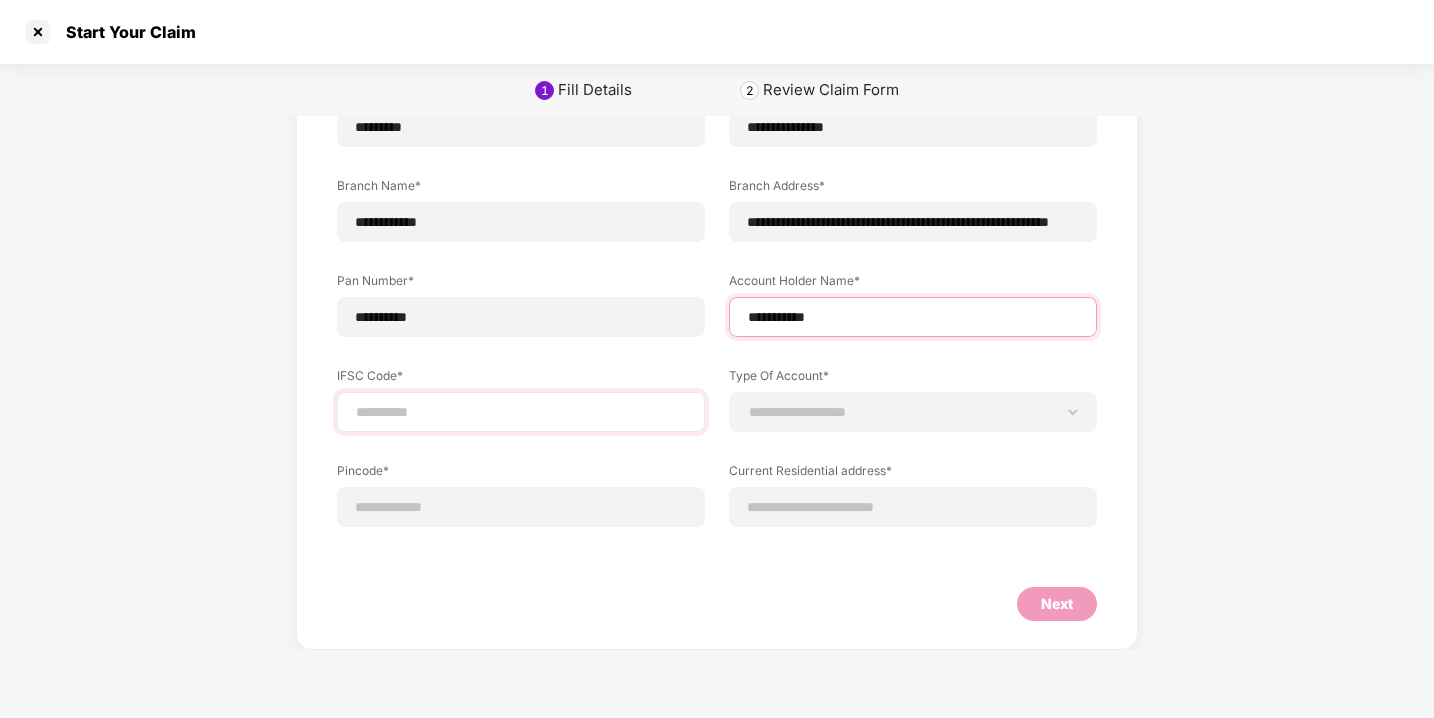 type on "**********" 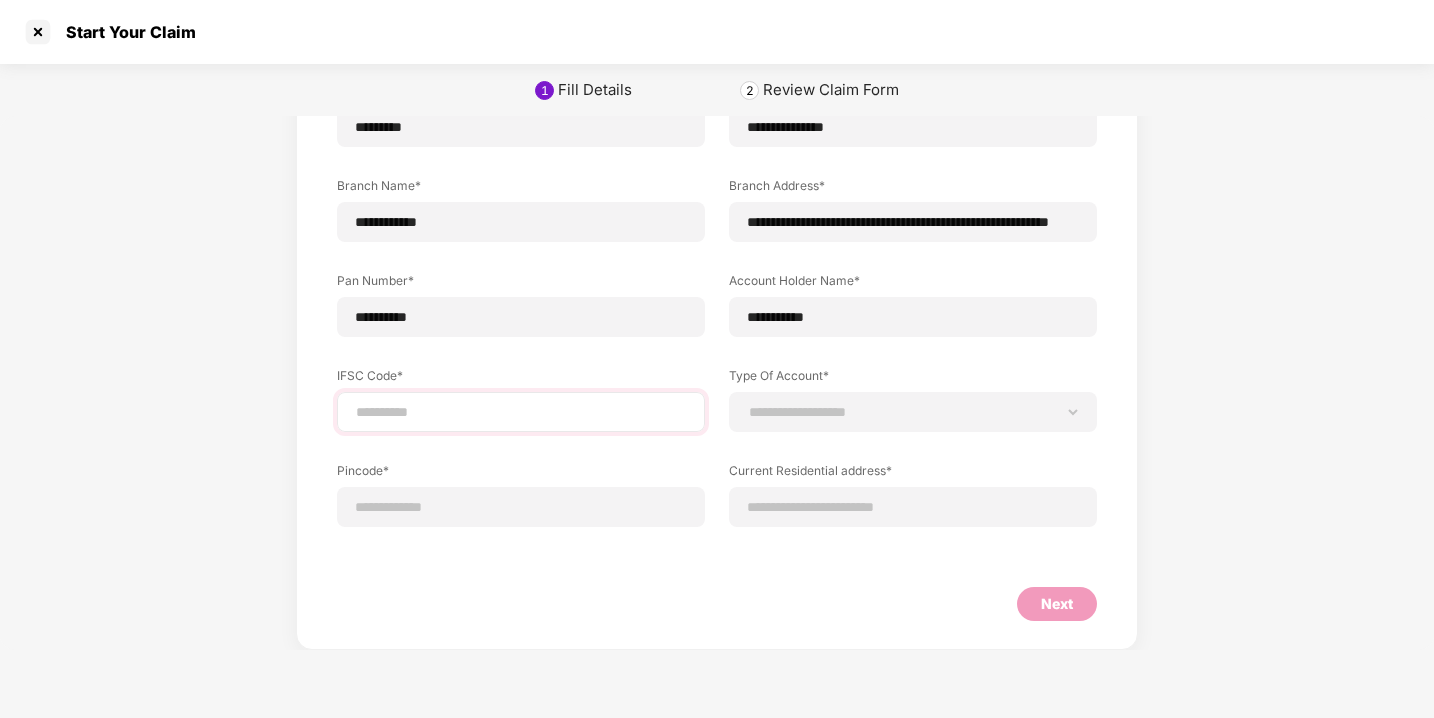 click at bounding box center (521, 412) 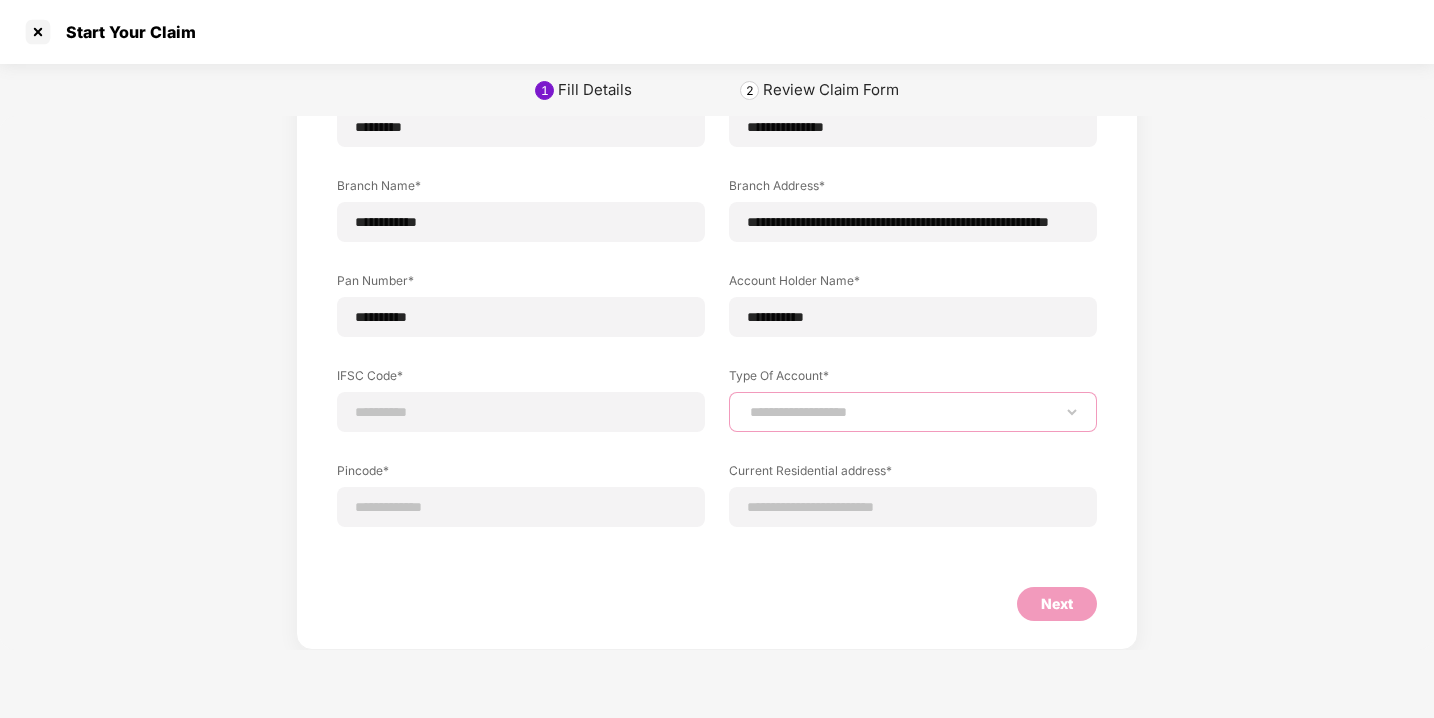 click on "**********" at bounding box center [913, 412] 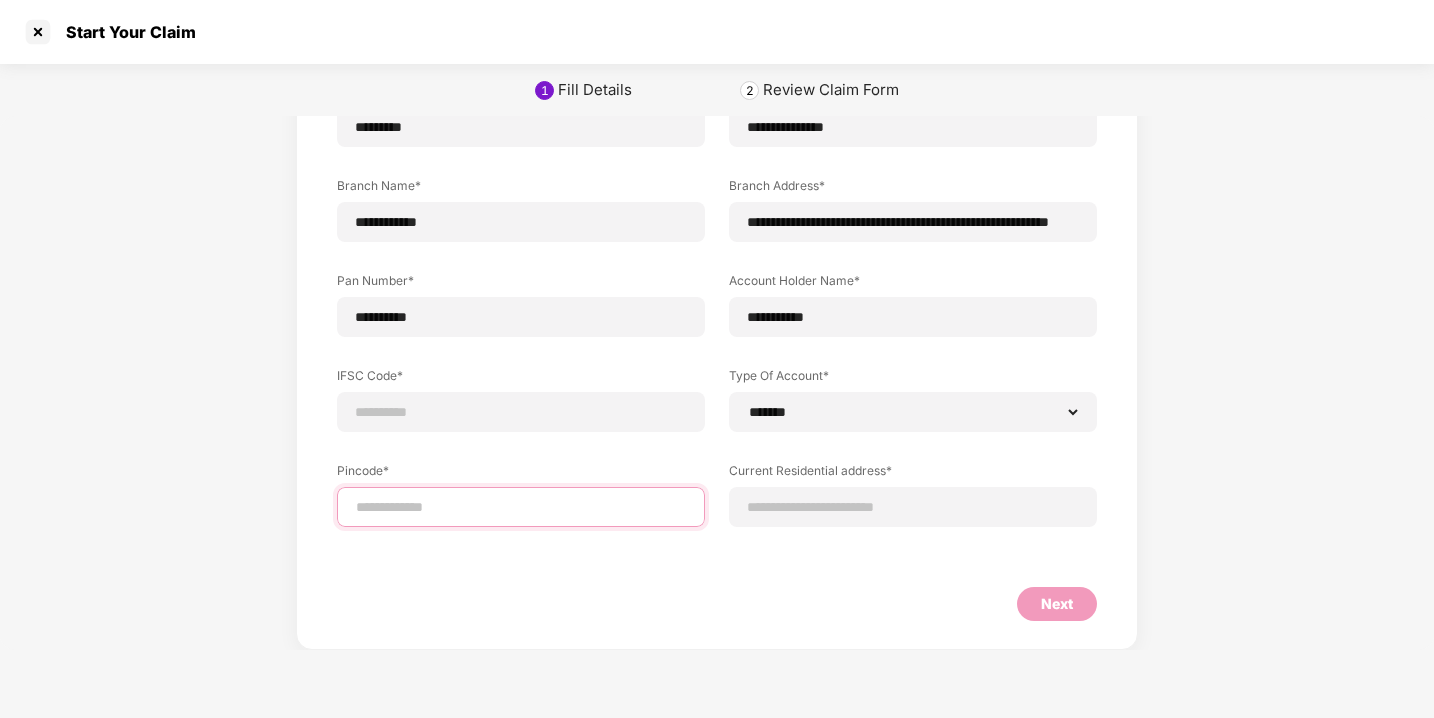 click at bounding box center (521, 507) 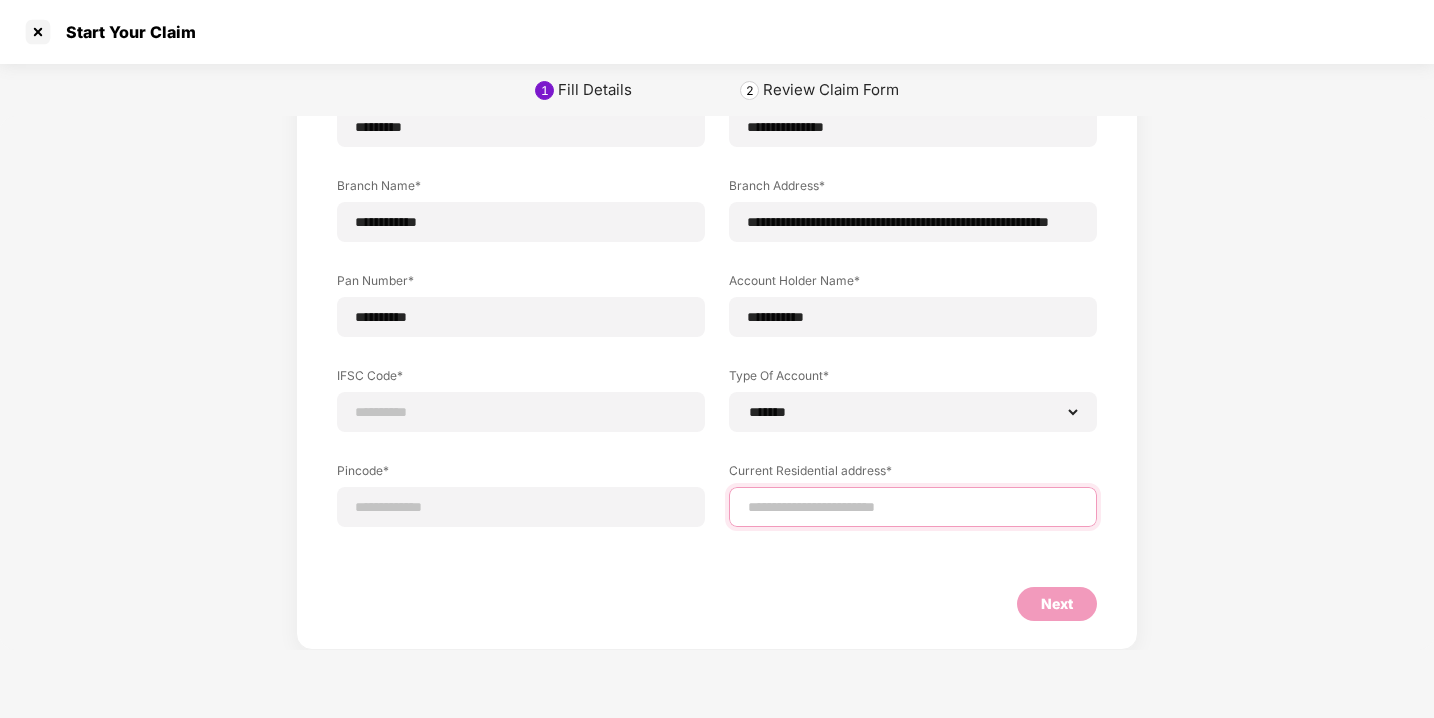 click at bounding box center [913, 507] 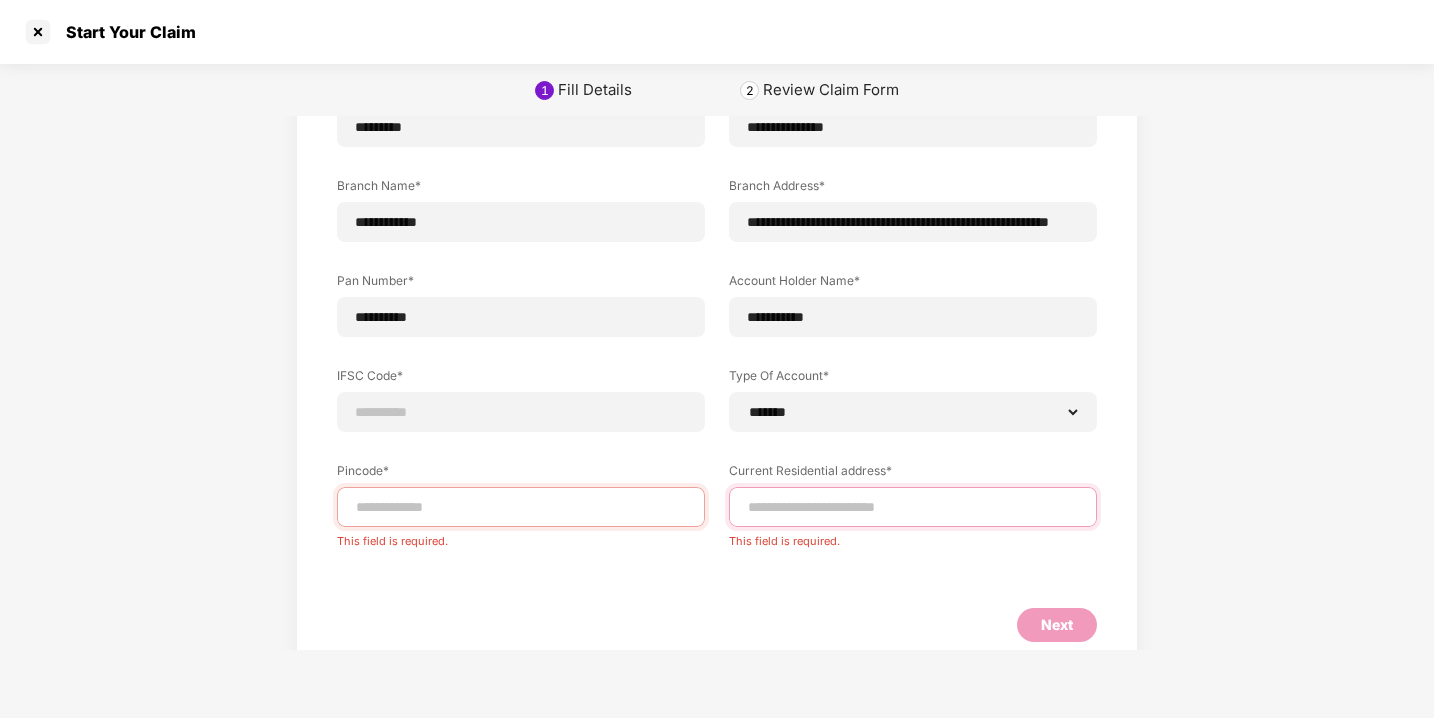 paste on "**********" 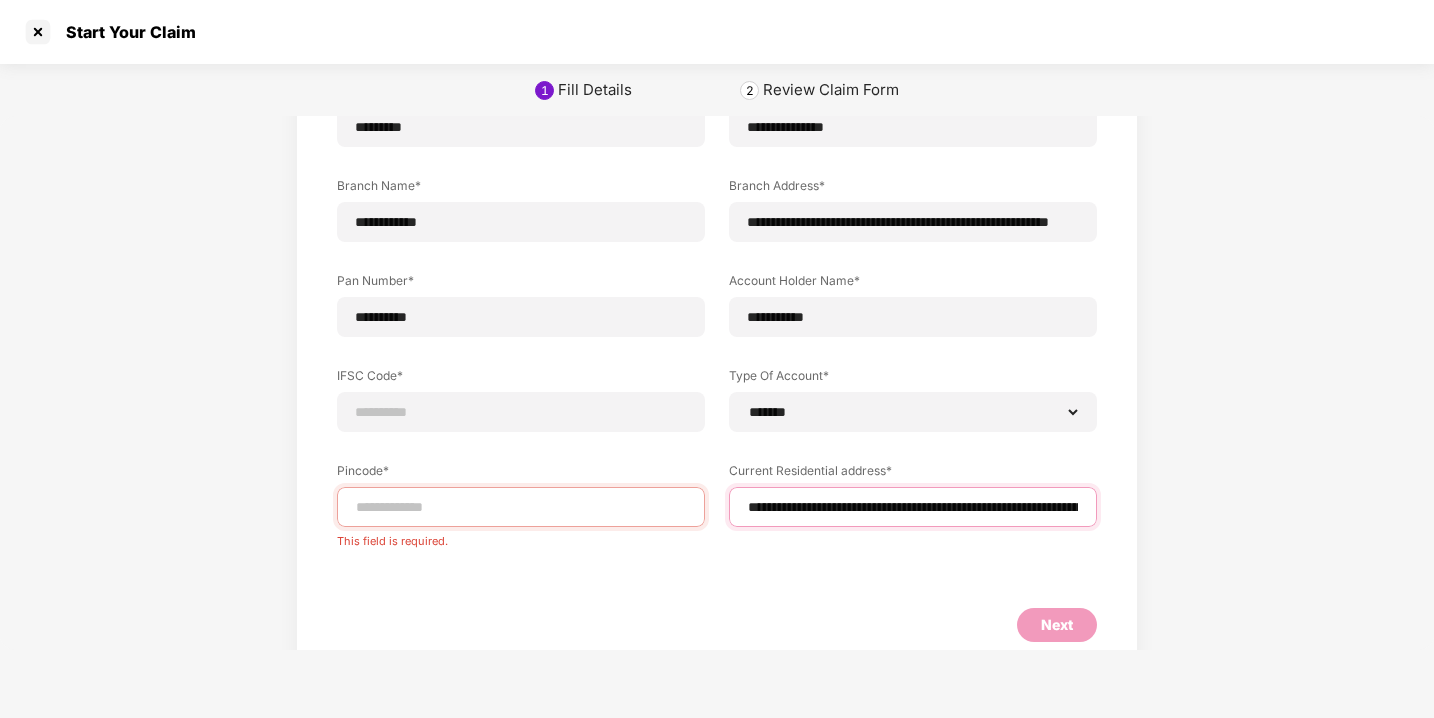 click on "**********" at bounding box center [913, 507] 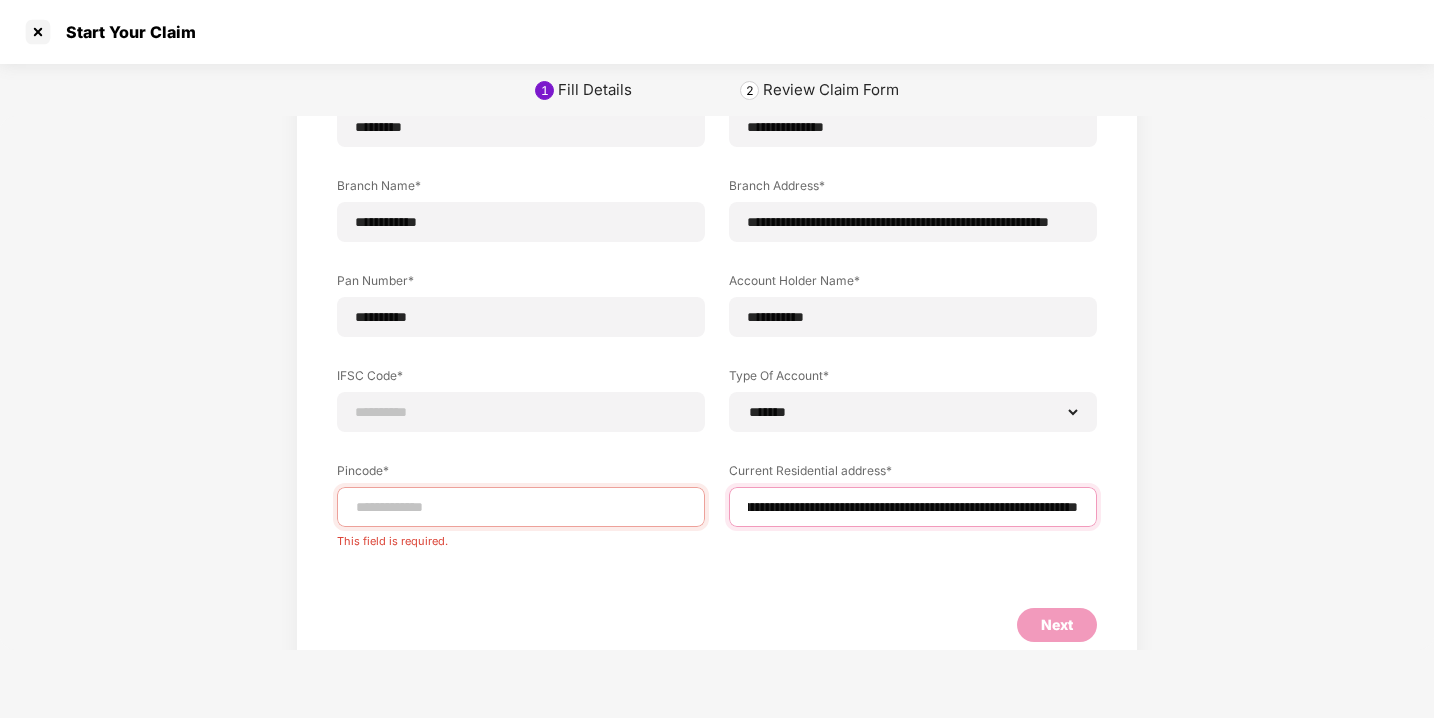 scroll, scrollTop: 0, scrollLeft: 298, axis: horizontal 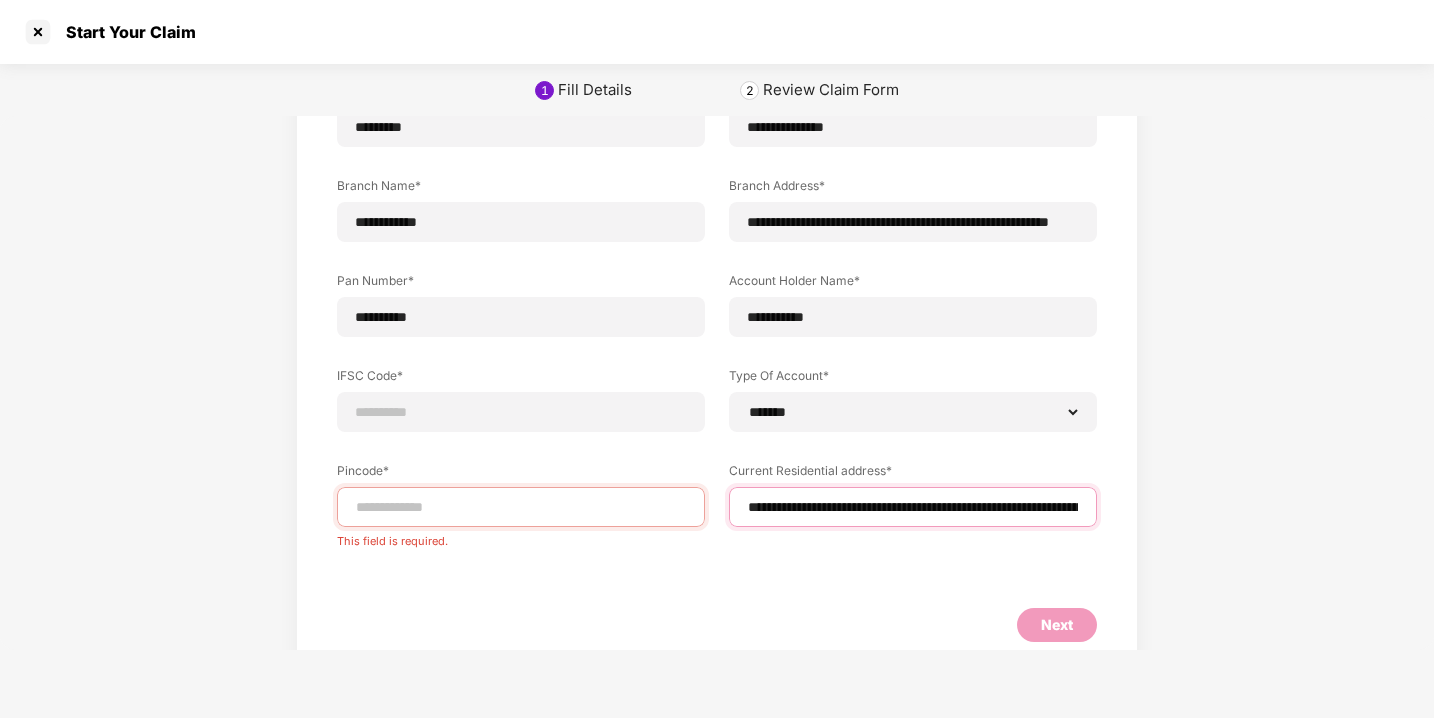 click on "**********" at bounding box center (913, 507) 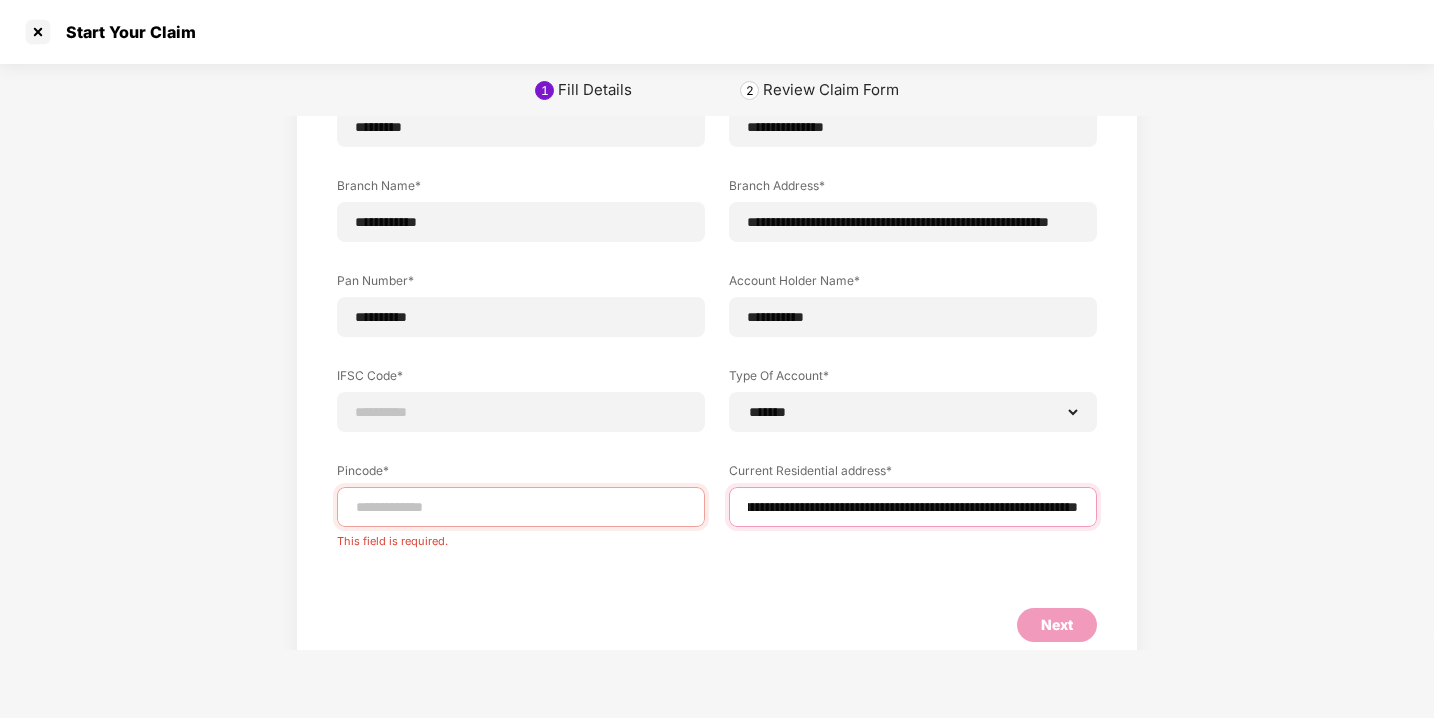 scroll, scrollTop: 0, scrollLeft: 139, axis: horizontal 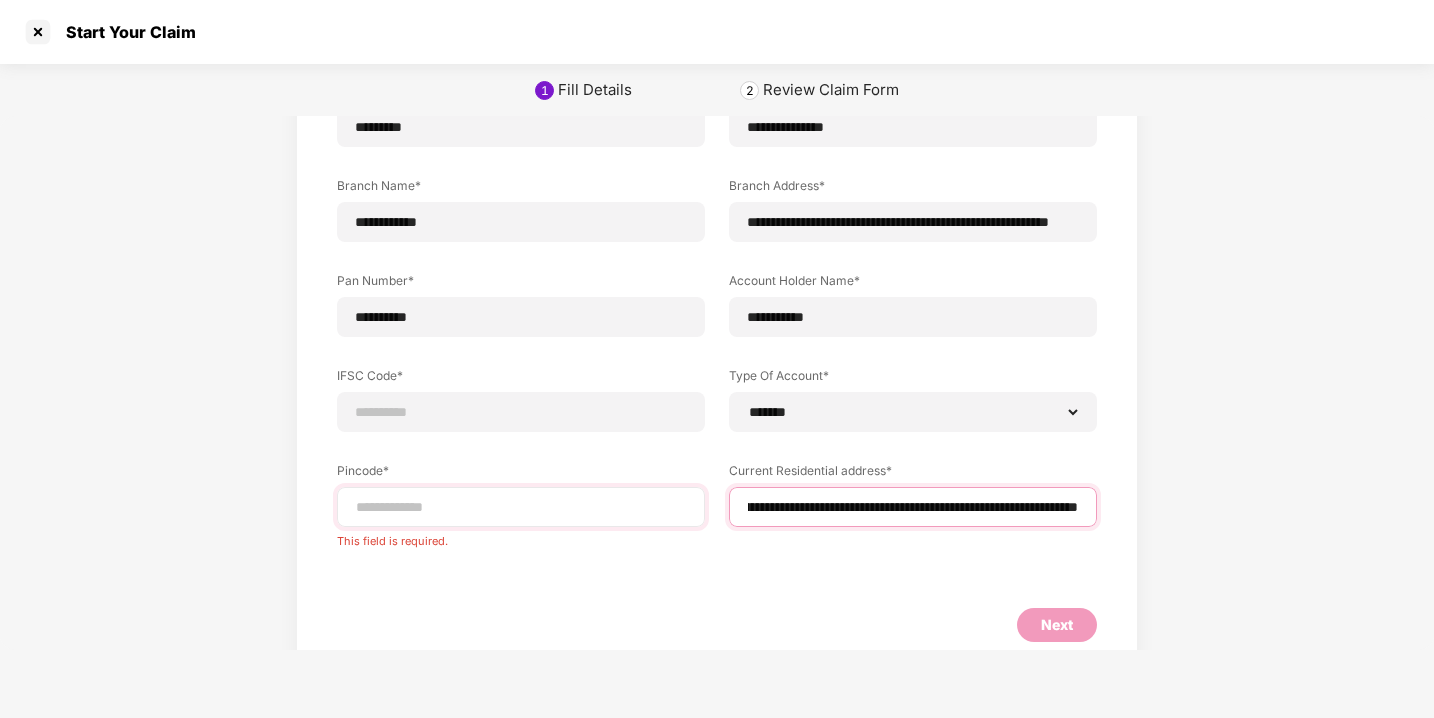 type on "**********" 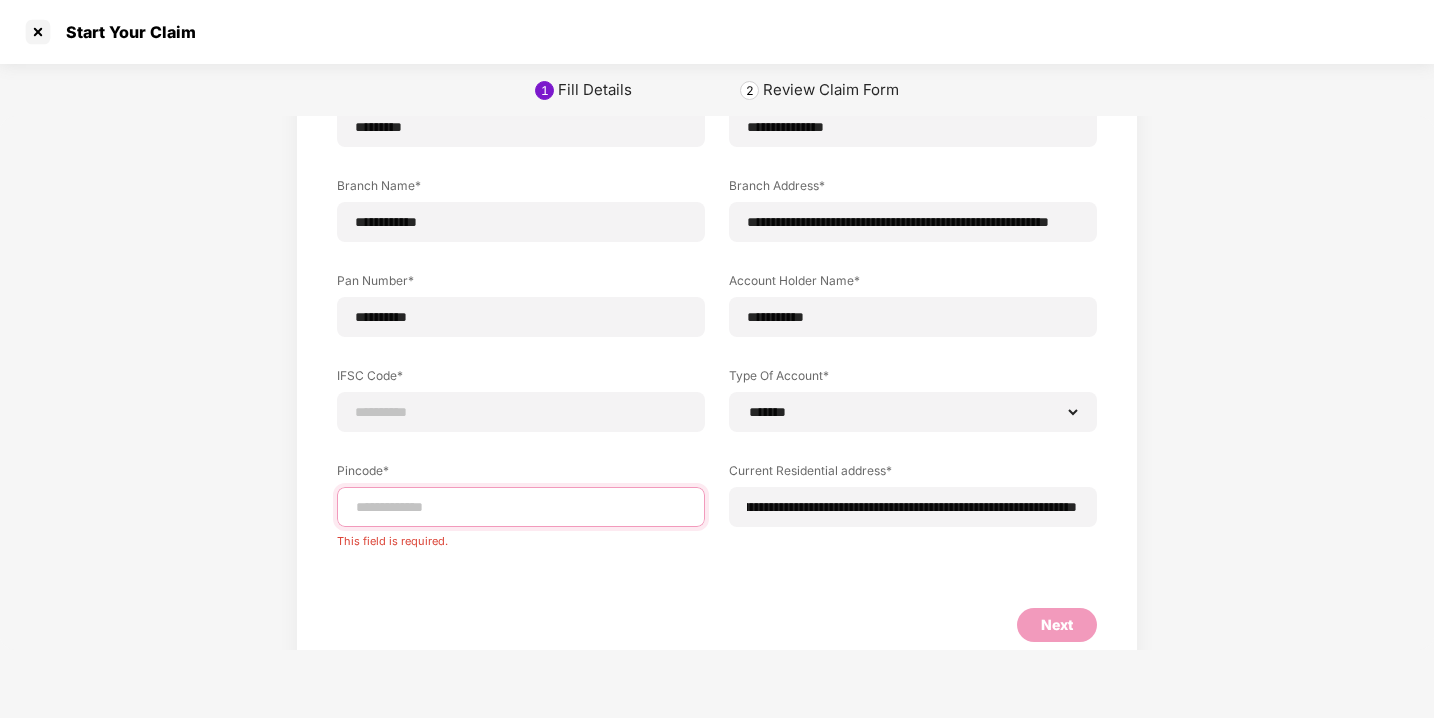click at bounding box center (521, 507) 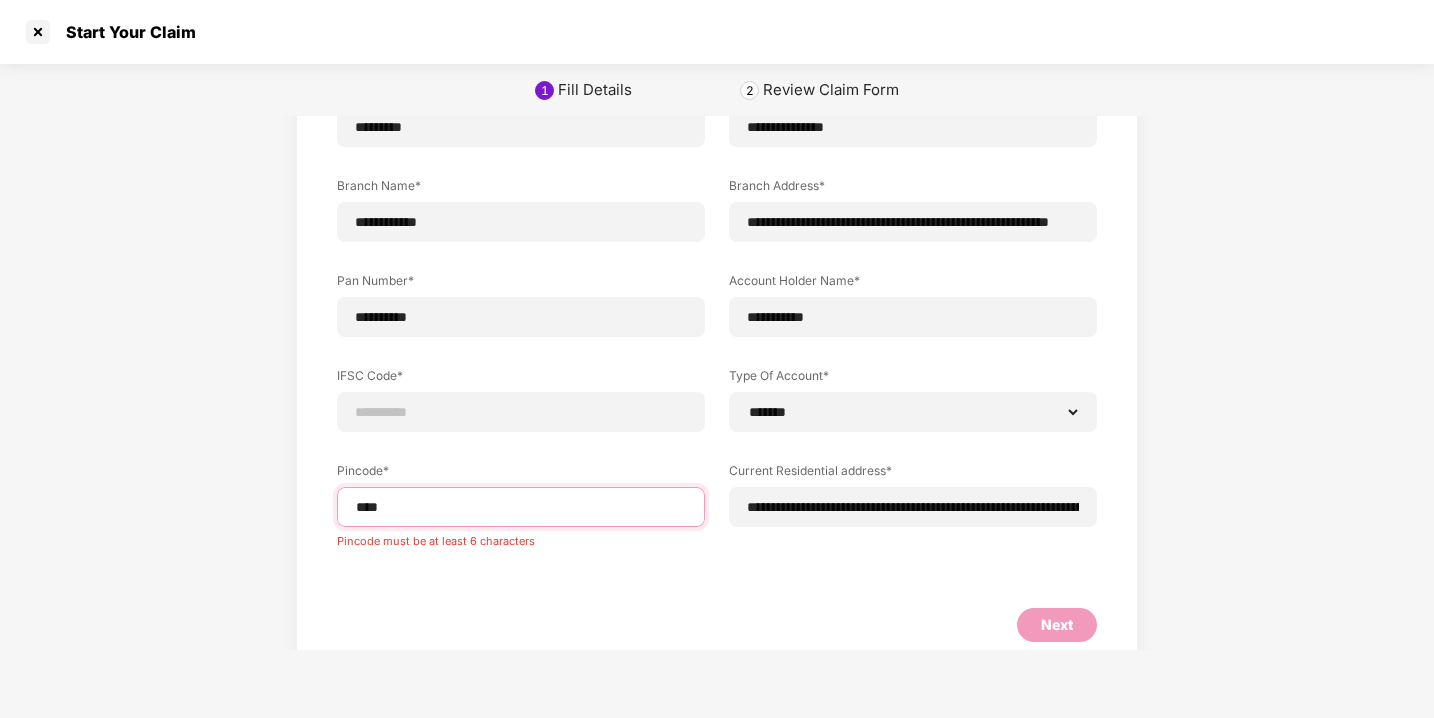 type on "*****" 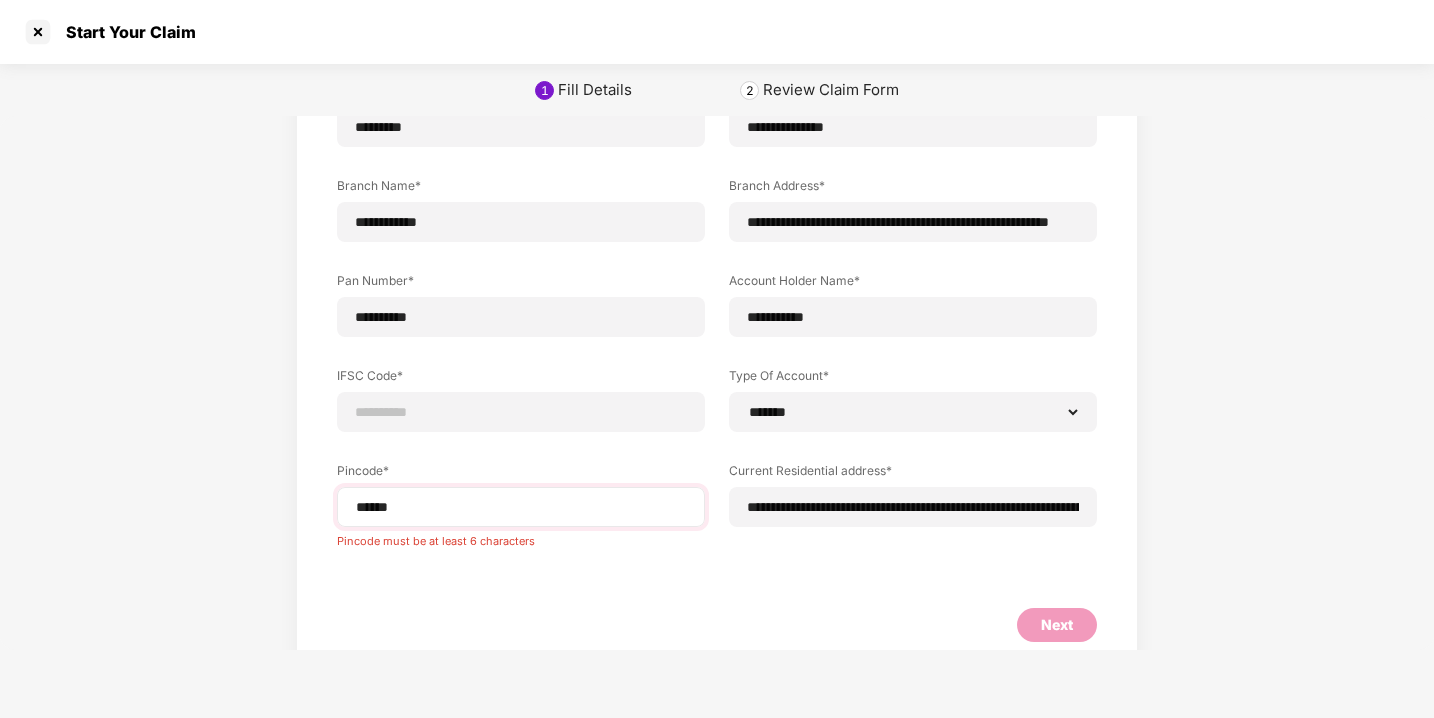select on "*******" 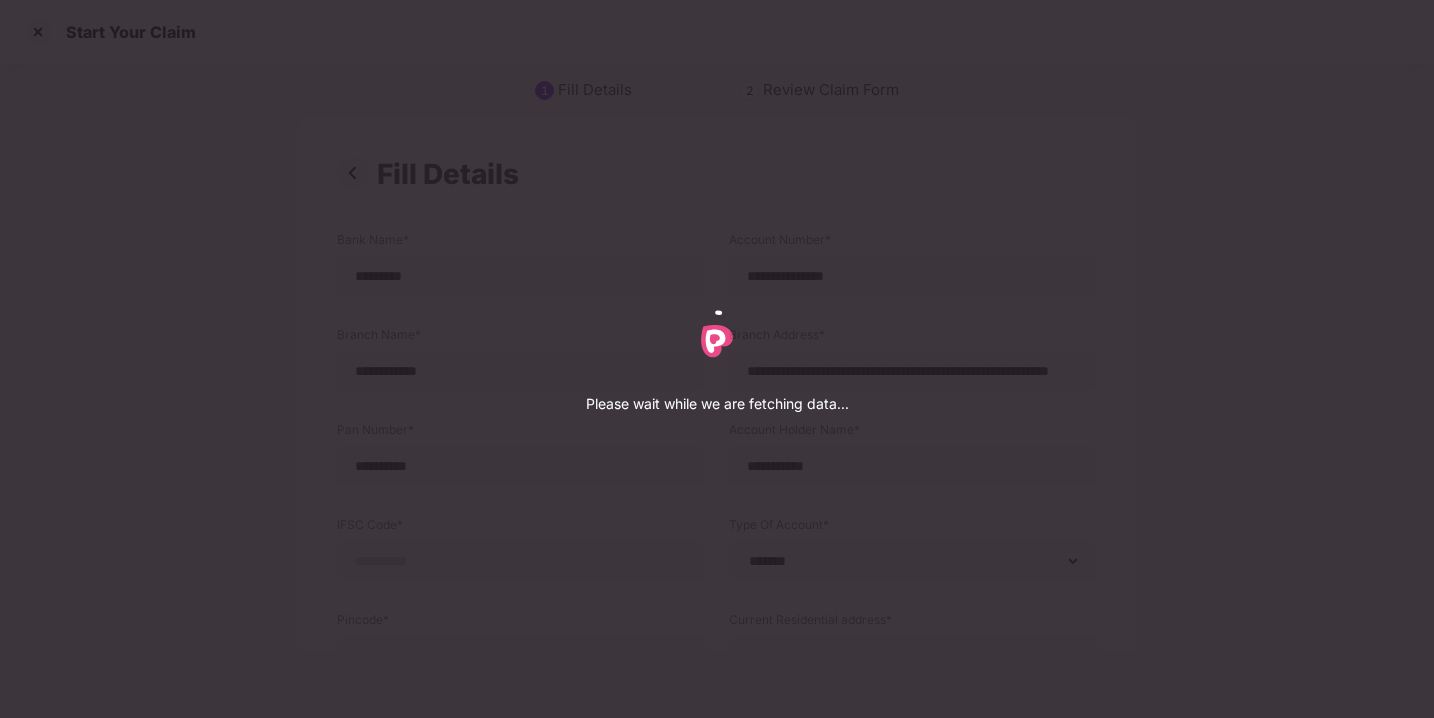 select on "*******" 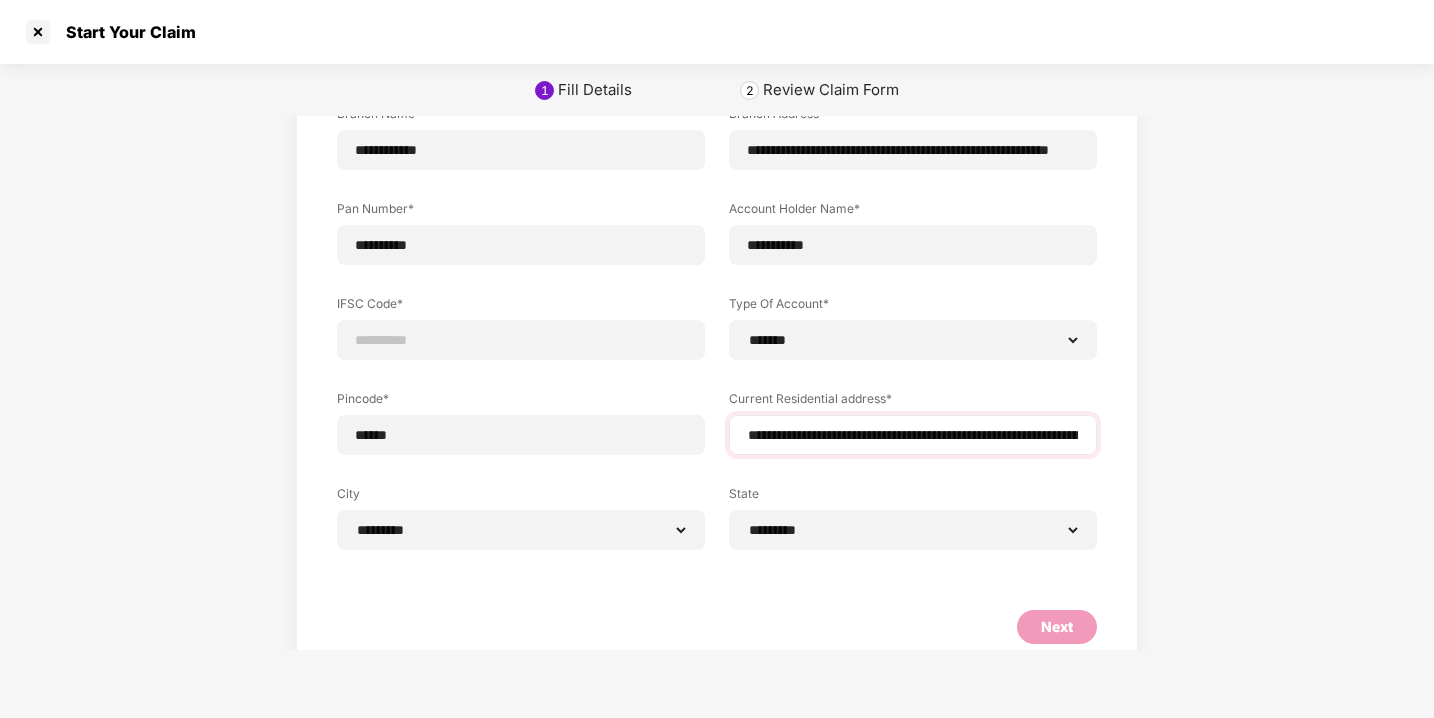 scroll, scrollTop: 190, scrollLeft: 0, axis: vertical 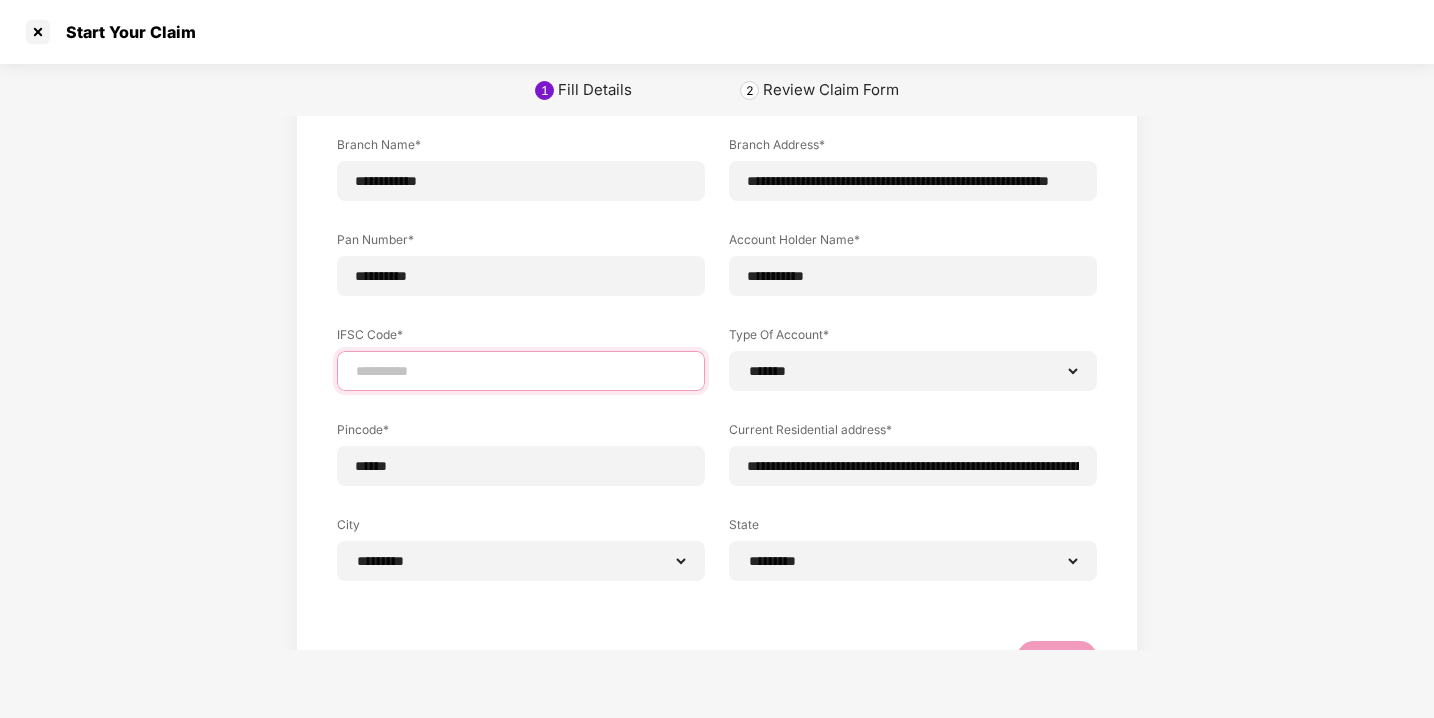 click at bounding box center (521, 371) 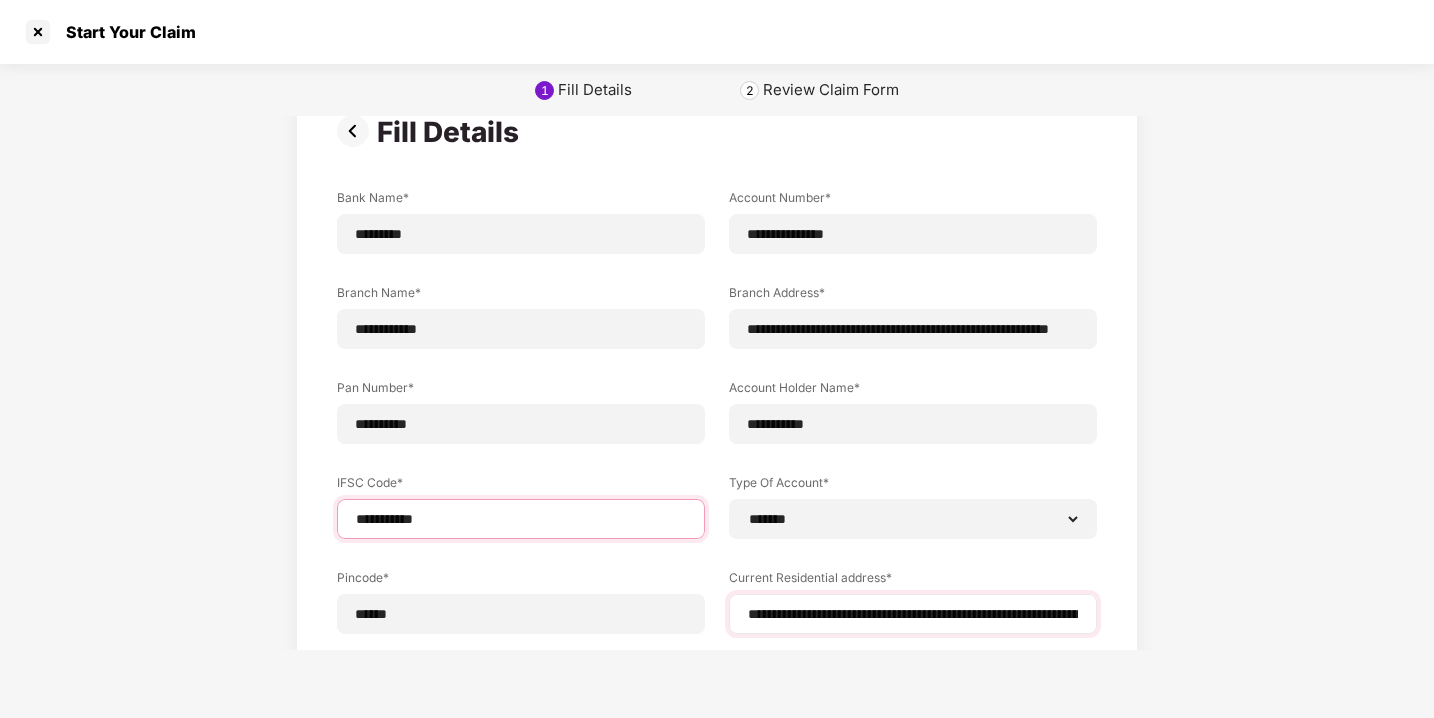 scroll, scrollTop: 244, scrollLeft: 0, axis: vertical 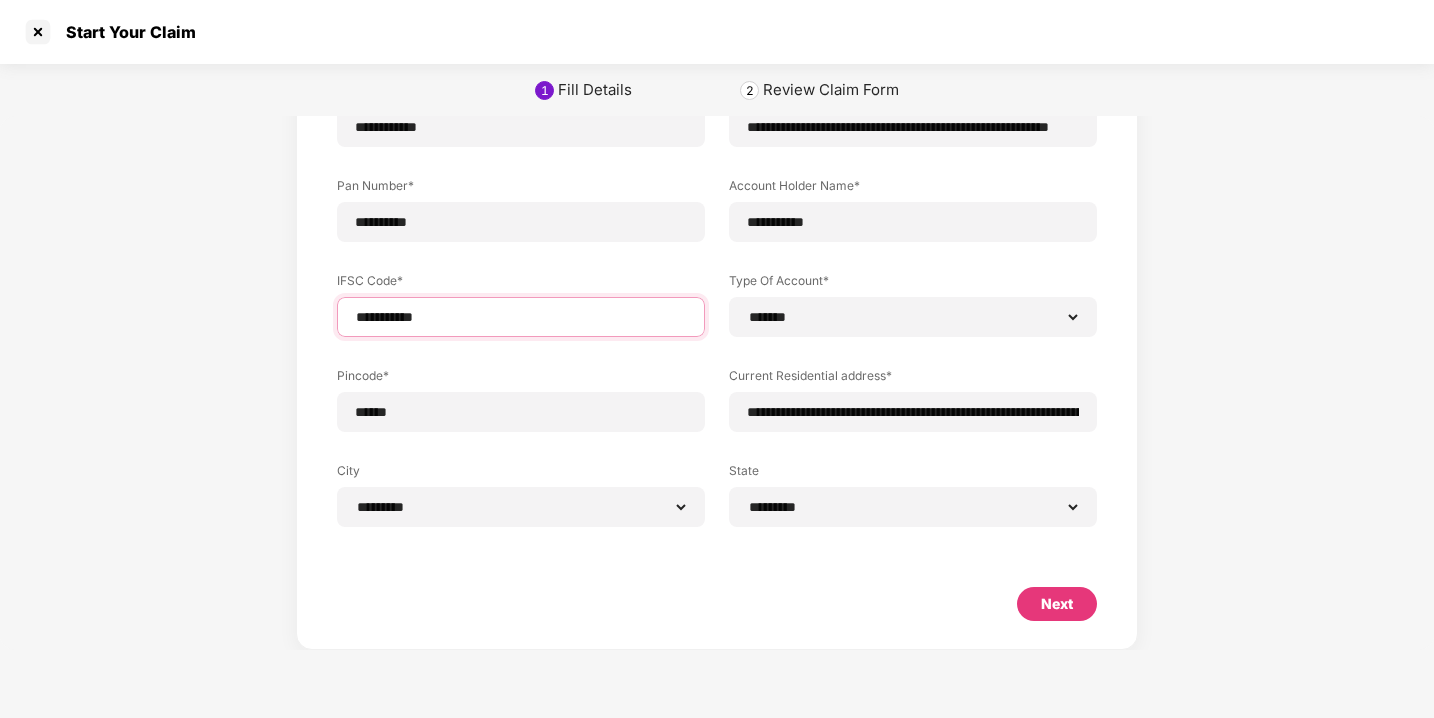type on "**********" 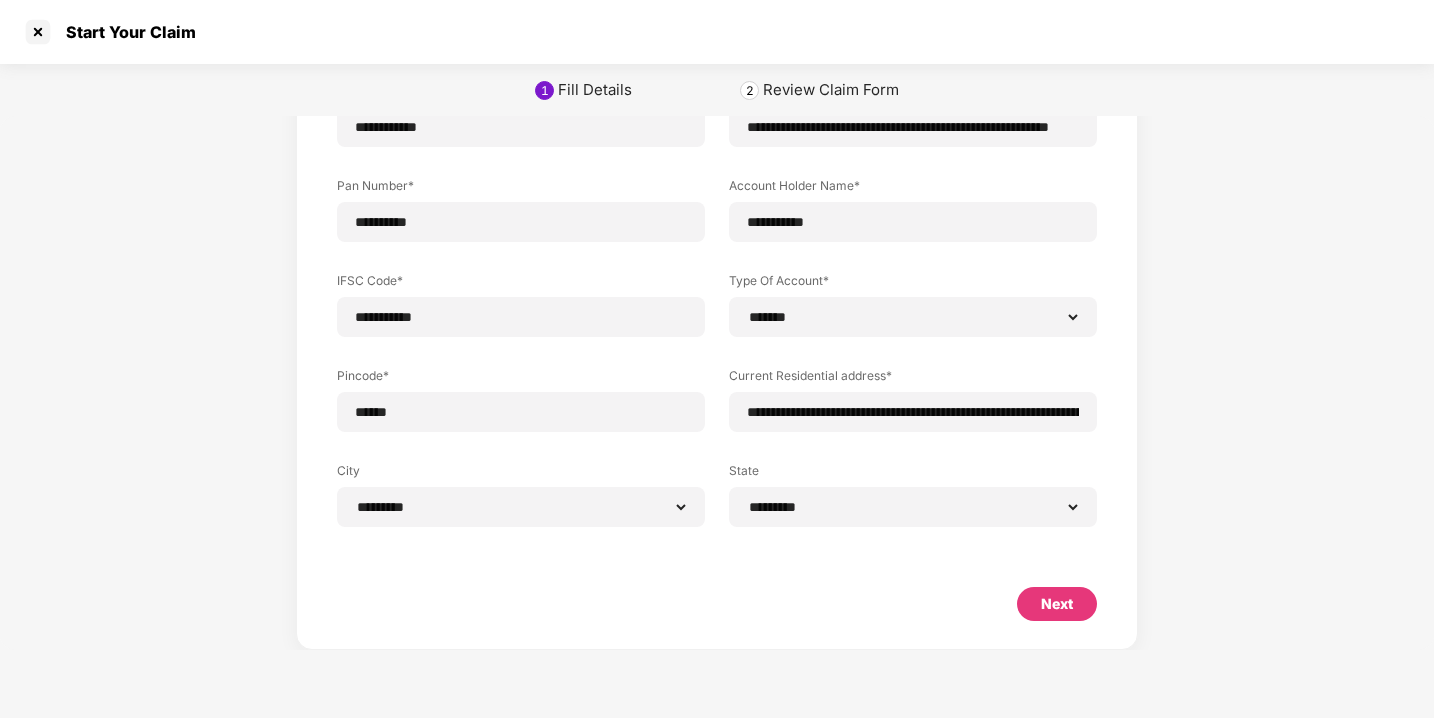 click on "Next" at bounding box center (1057, 604) 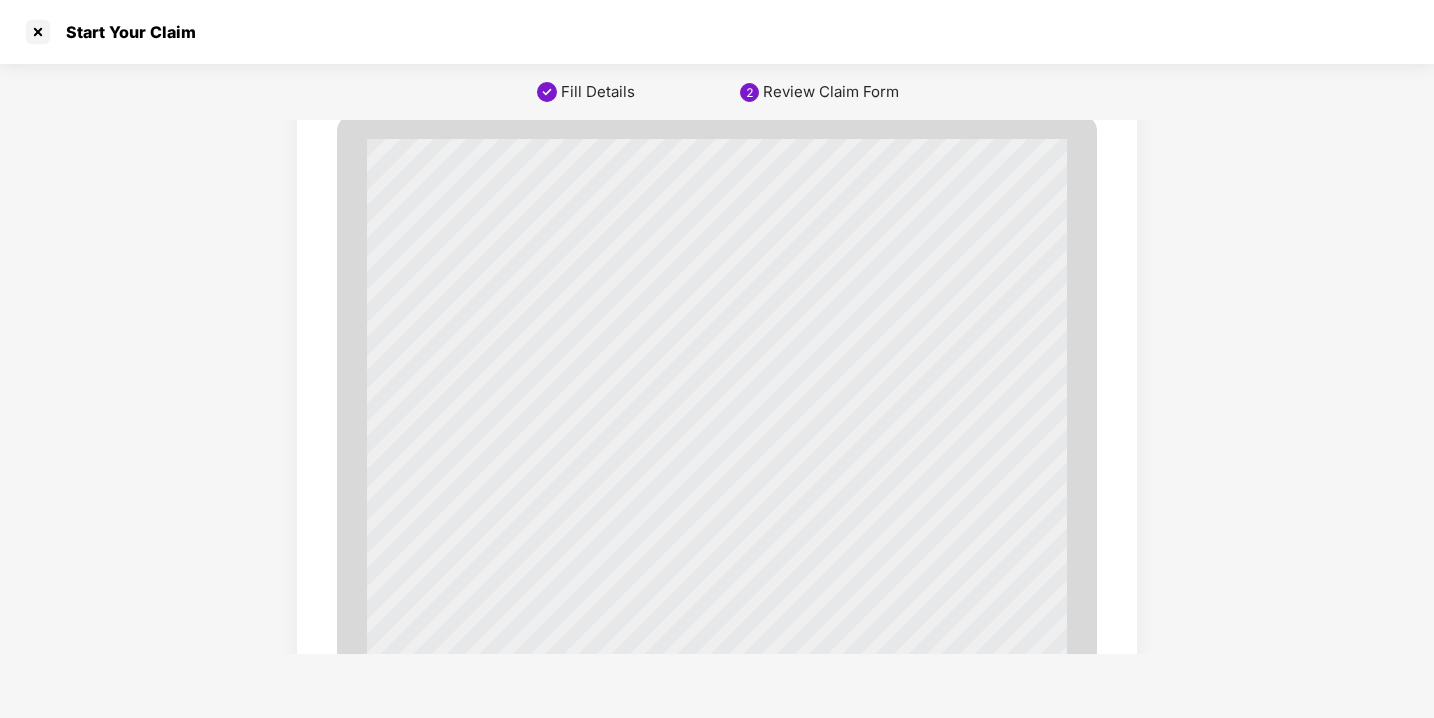 scroll, scrollTop: 0, scrollLeft: 0, axis: both 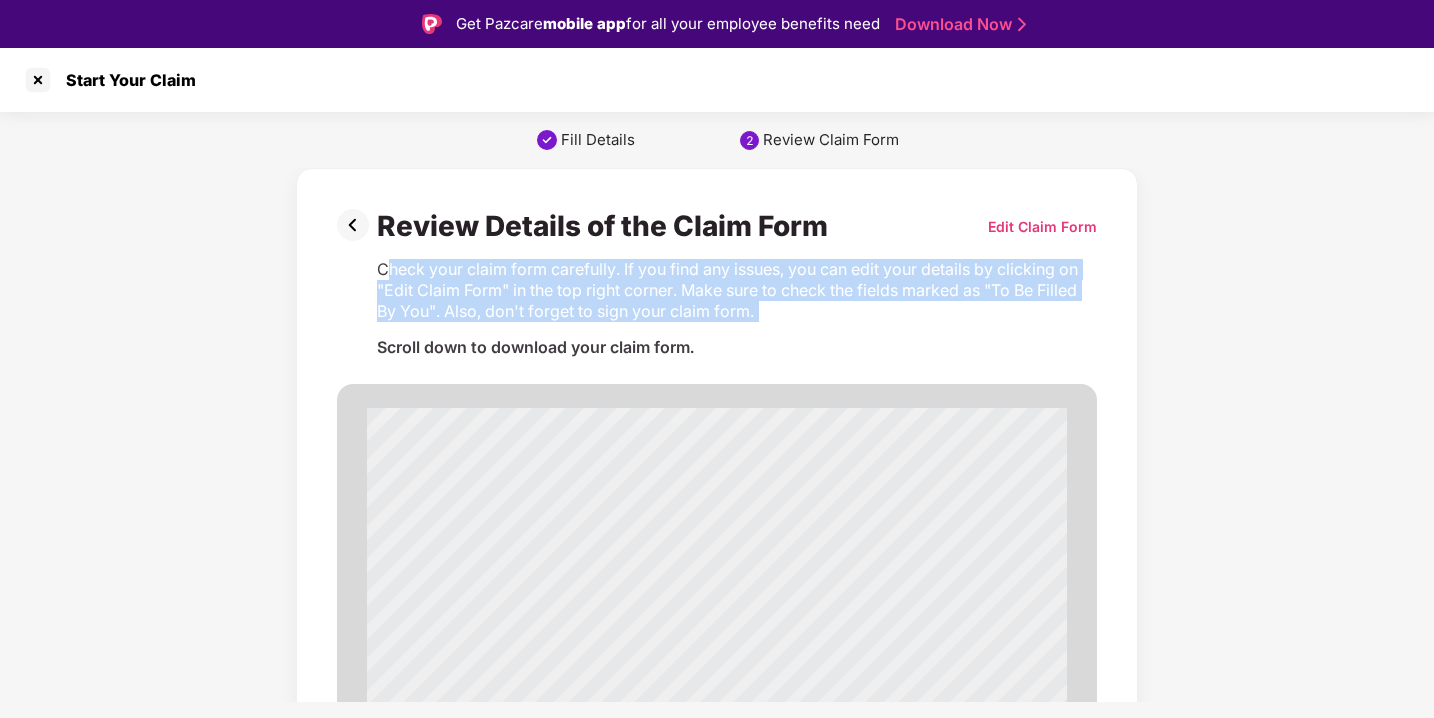 drag, startPoint x: 387, startPoint y: 274, endPoint x: 736, endPoint y: 334, distance: 354.12003 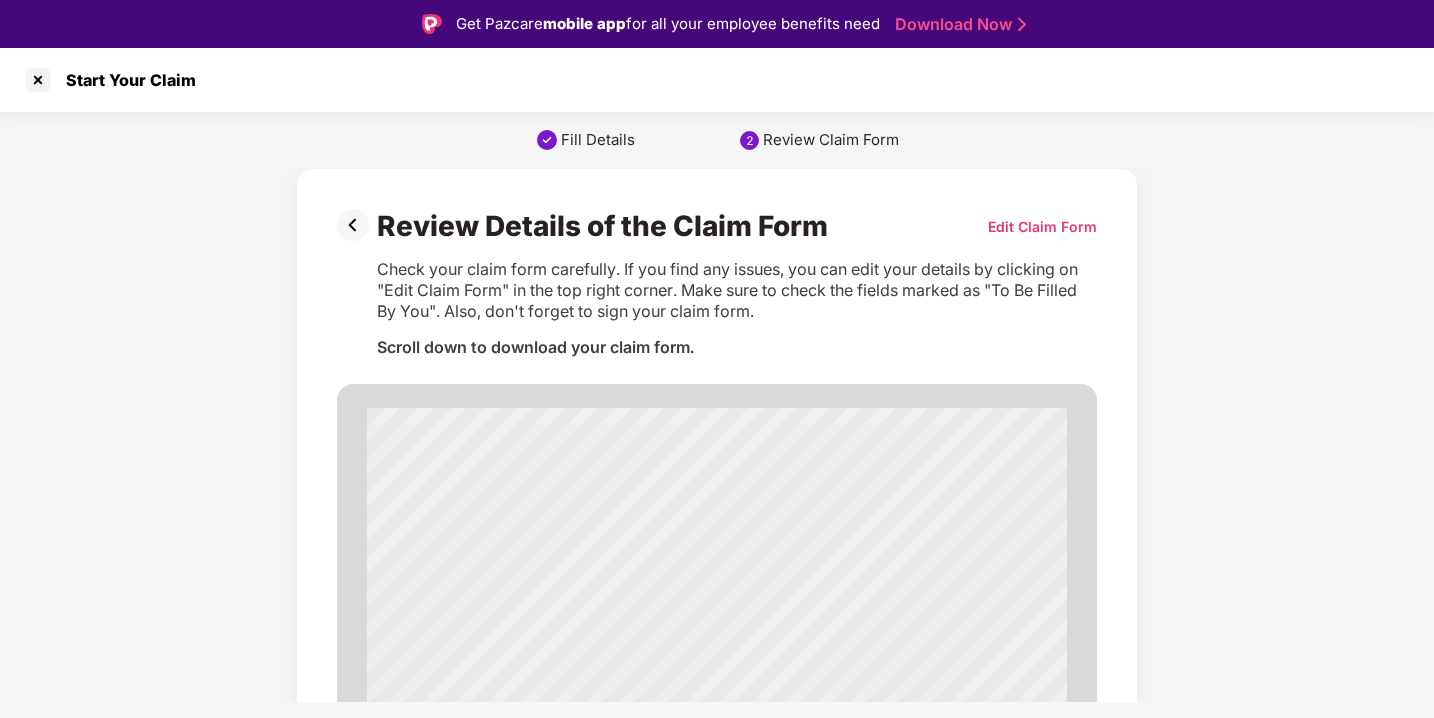 click on "Edit Claim Form" at bounding box center [1042, 226] 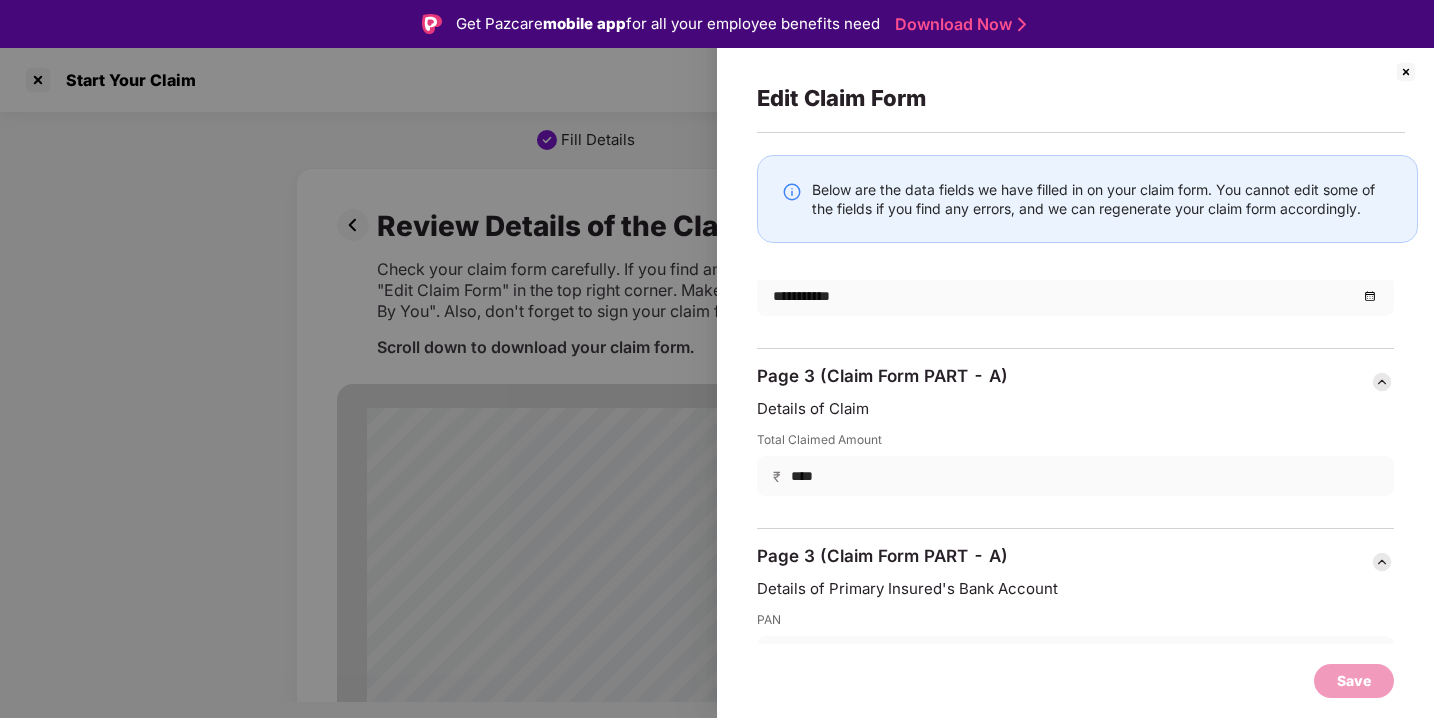 scroll, scrollTop: 3058, scrollLeft: 0, axis: vertical 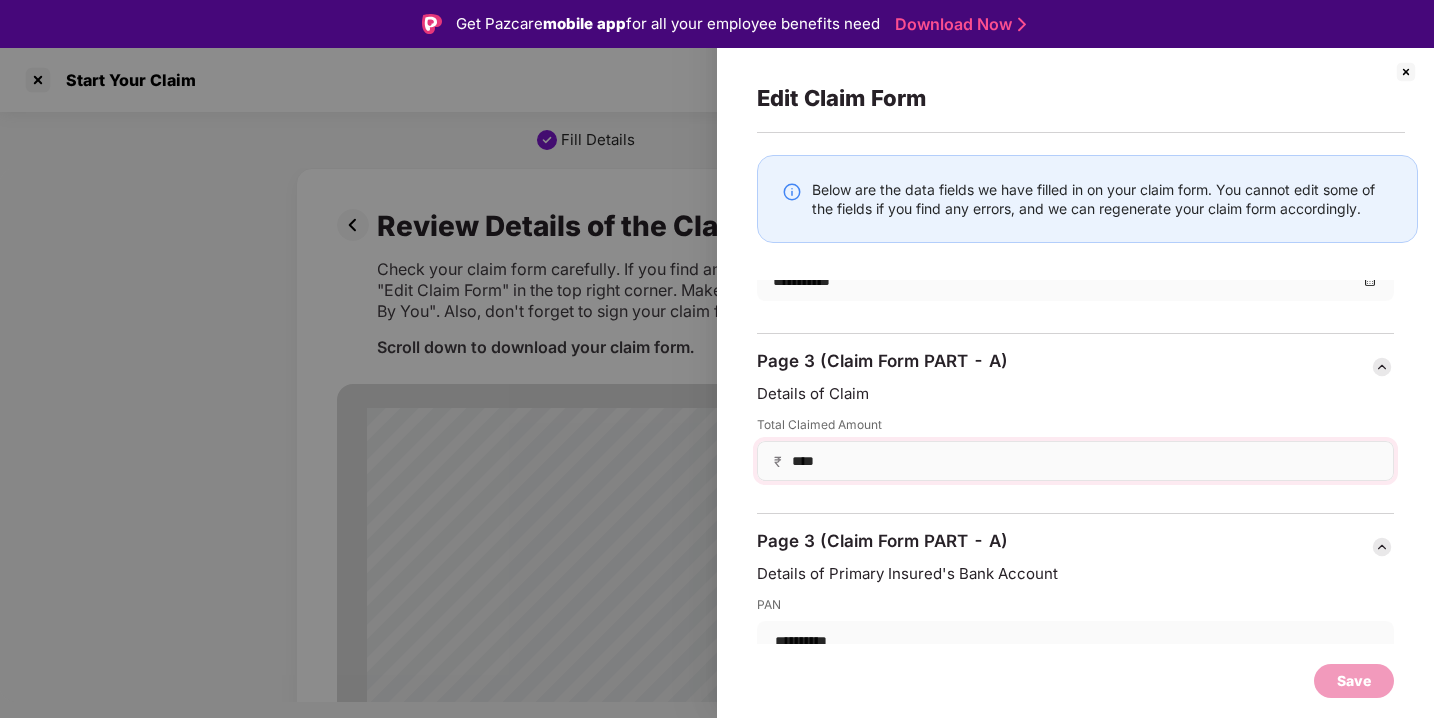 click on "₹ ****" at bounding box center [1075, 461] 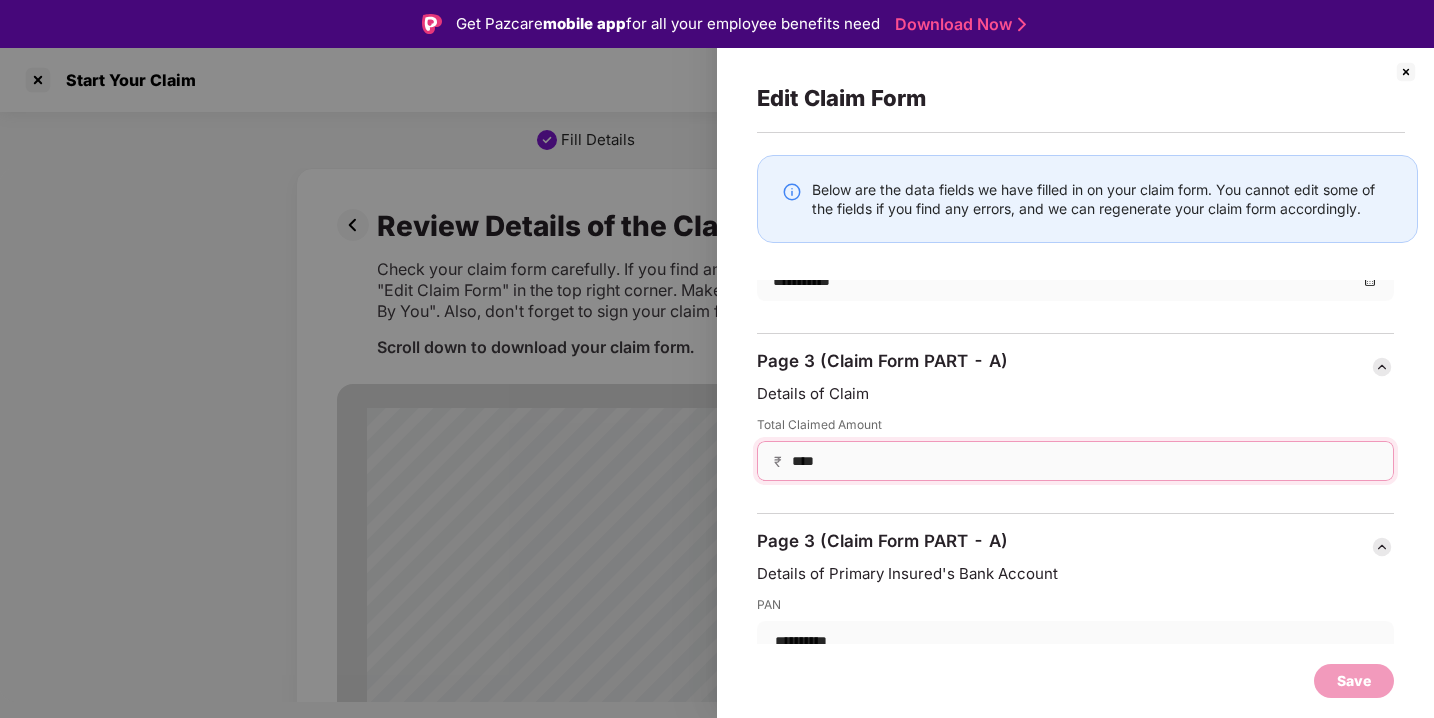 click on "****" at bounding box center [1083, 461] 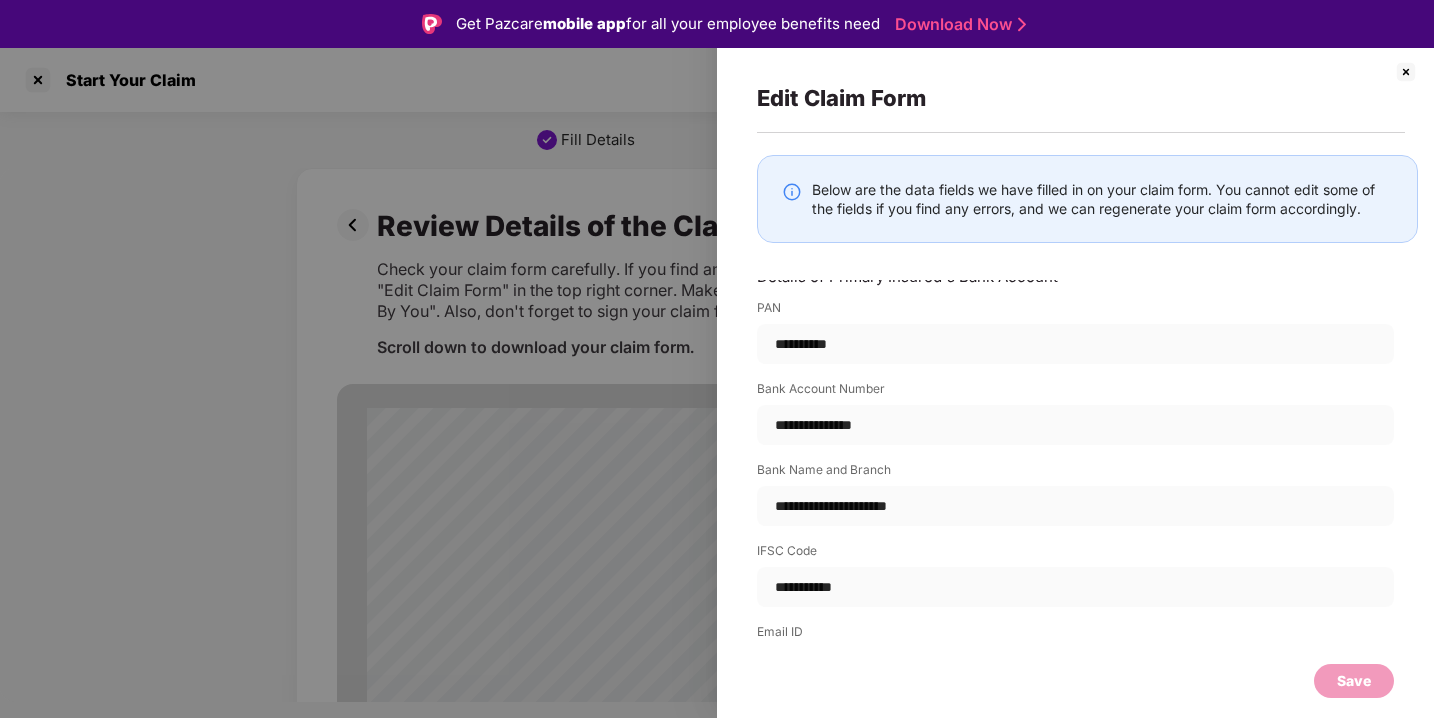 scroll, scrollTop: 3415, scrollLeft: 0, axis: vertical 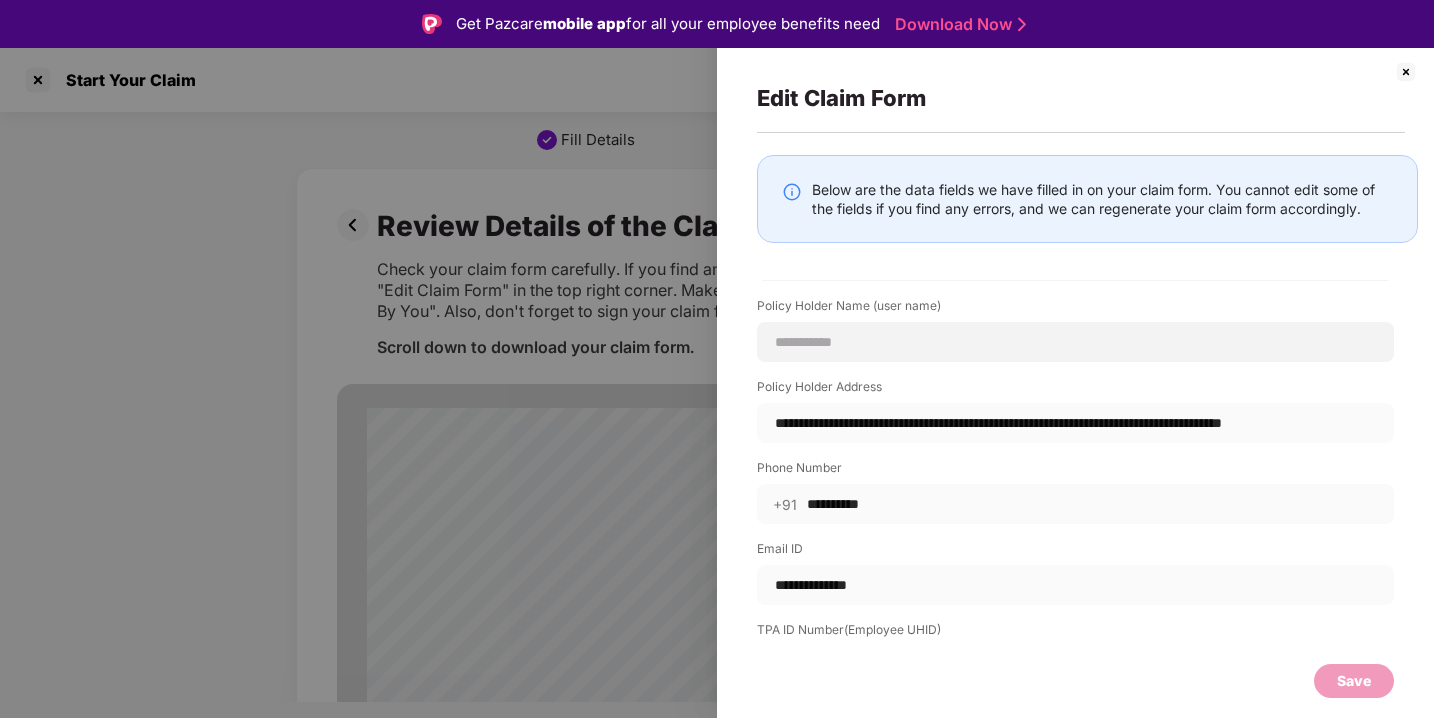 click at bounding box center [1406, 72] 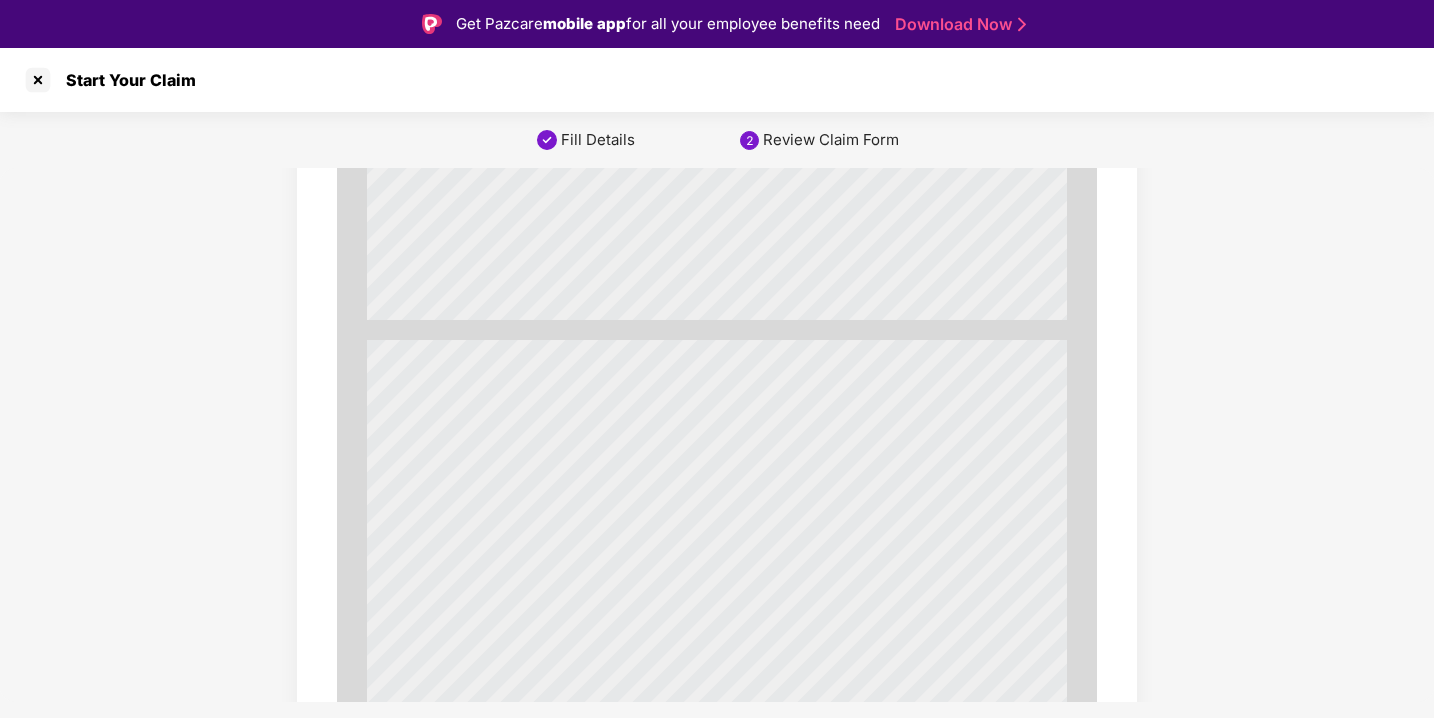 scroll, scrollTop: 6860, scrollLeft: 0, axis: vertical 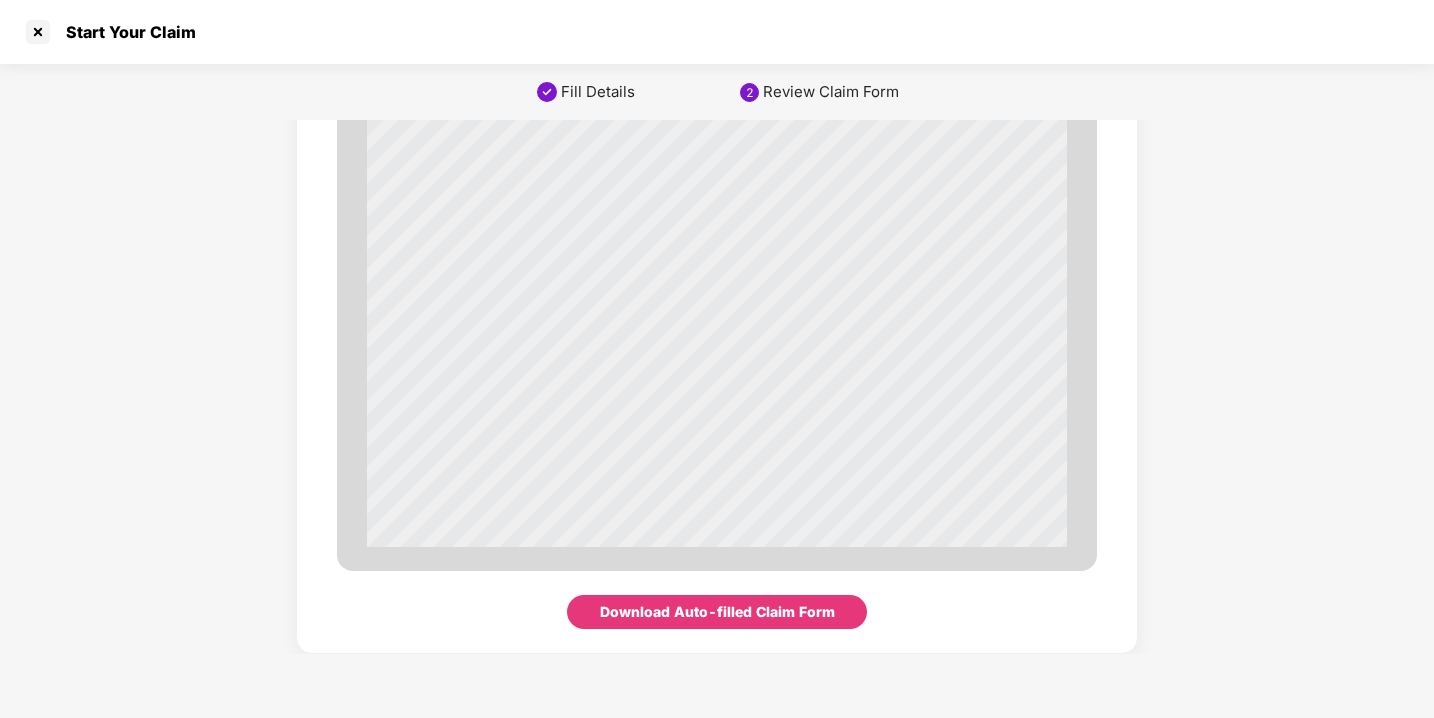 click on "Download Auto-filled Claim Form" at bounding box center [717, 612] 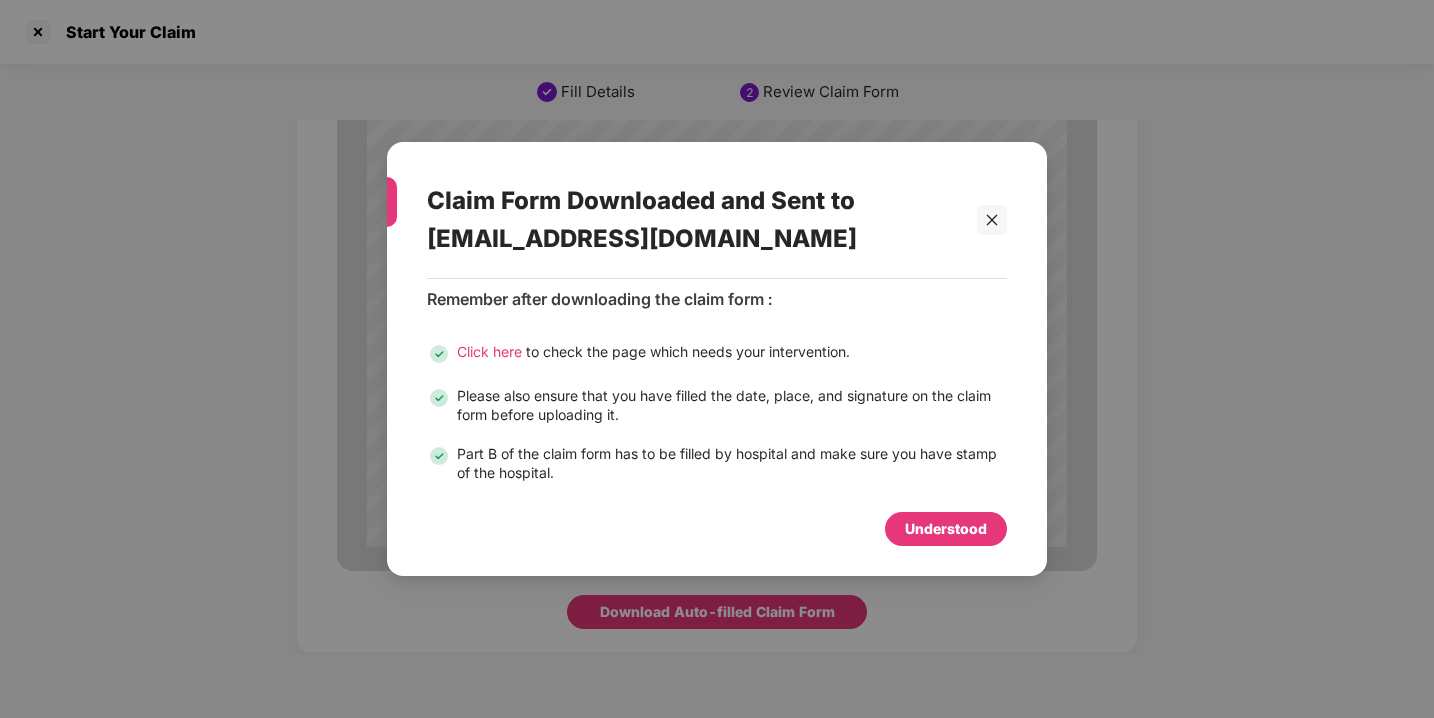 click on "Click here" at bounding box center (489, 351) 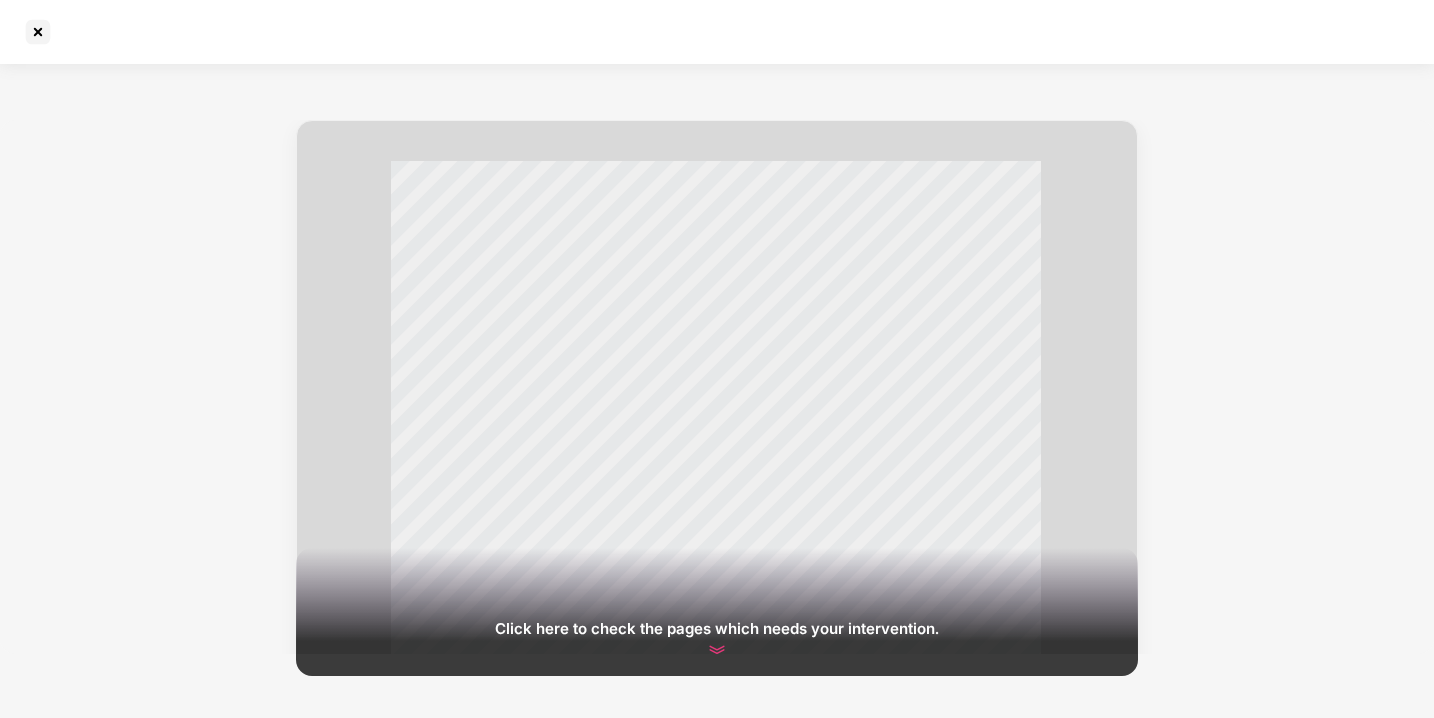 scroll, scrollTop: 41, scrollLeft: 0, axis: vertical 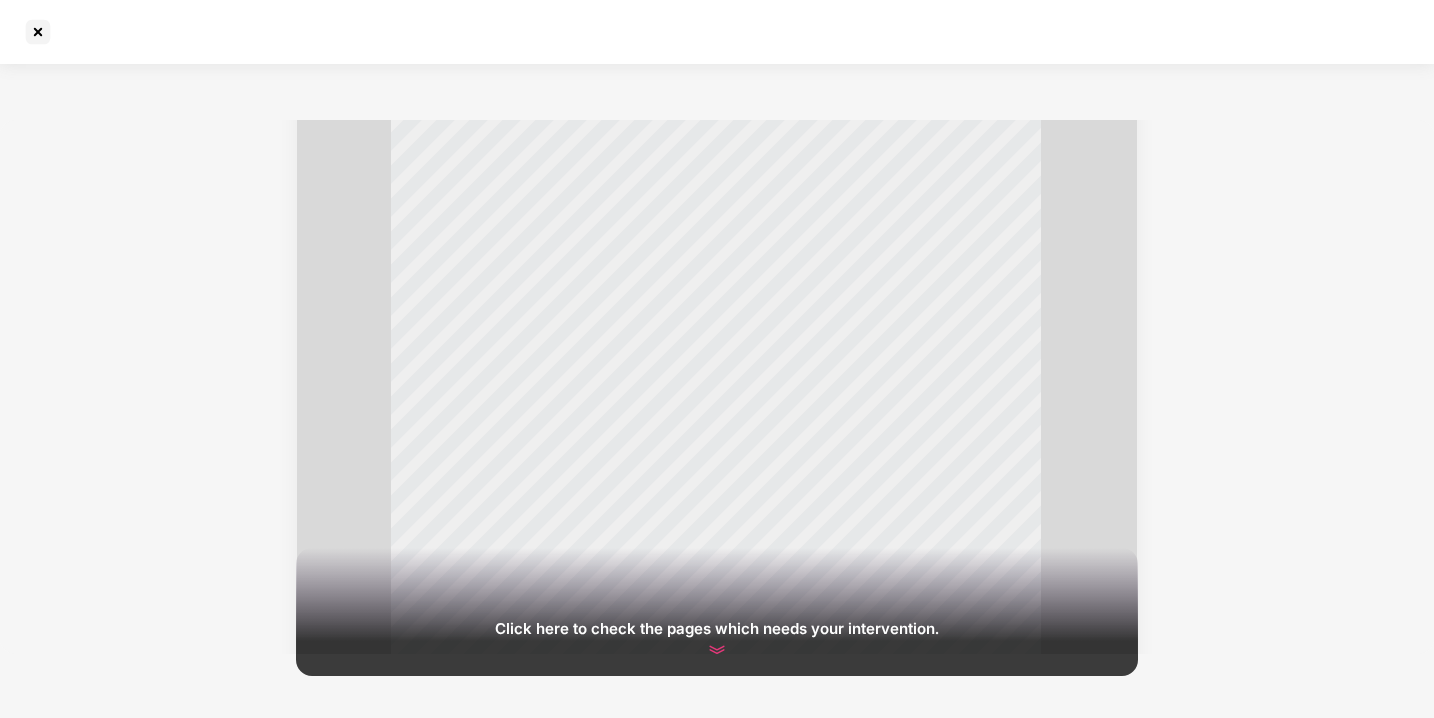 click at bounding box center [717, 650] 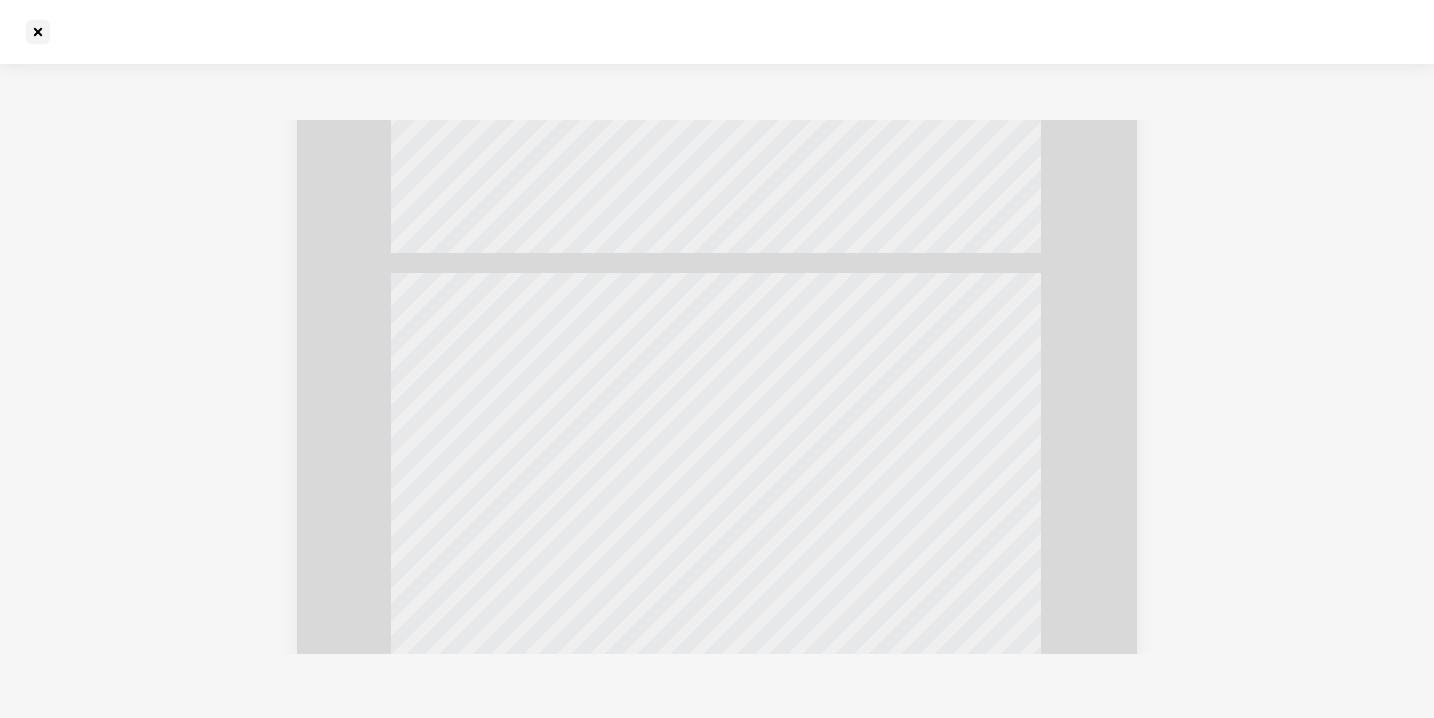 scroll, scrollTop: 2817, scrollLeft: 0, axis: vertical 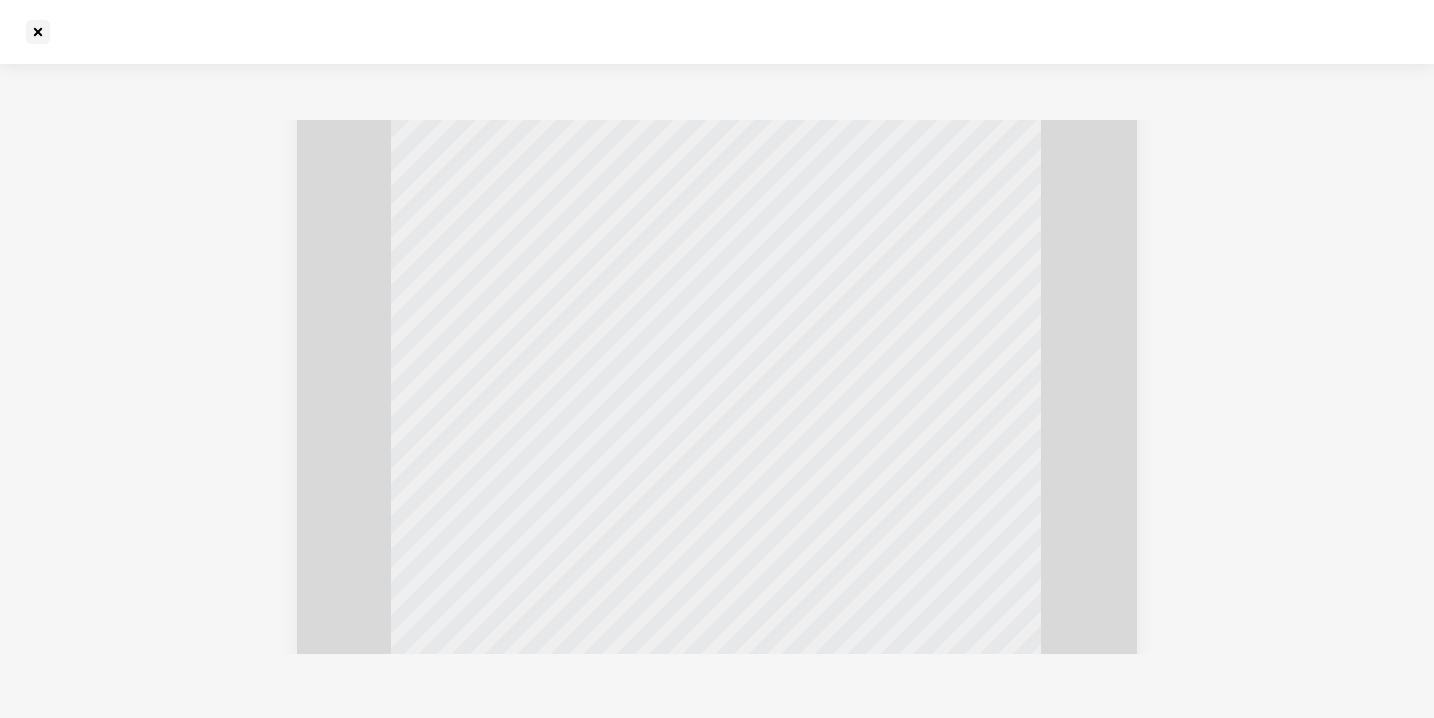 click on "Enter the phone number of patient" at bounding box center [698, 643] 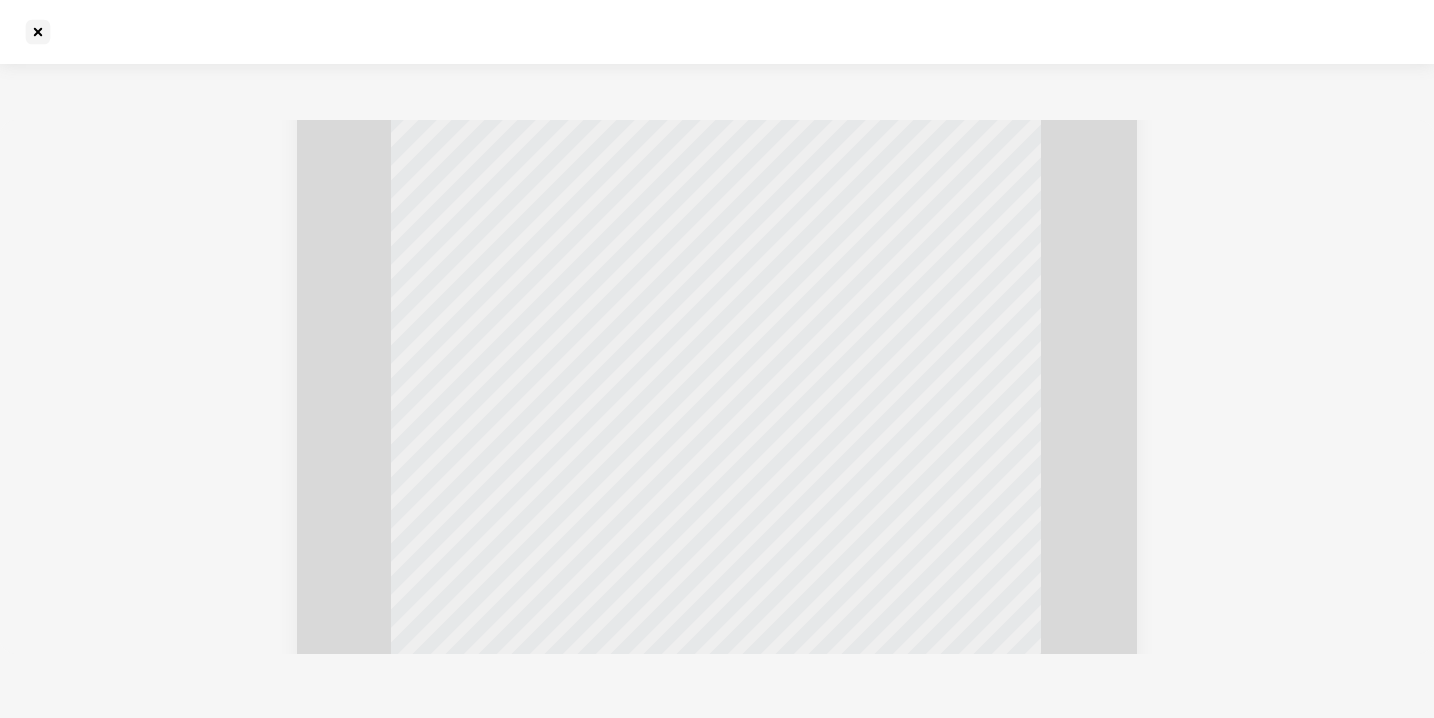 scroll, scrollTop: 0, scrollLeft: 0, axis: both 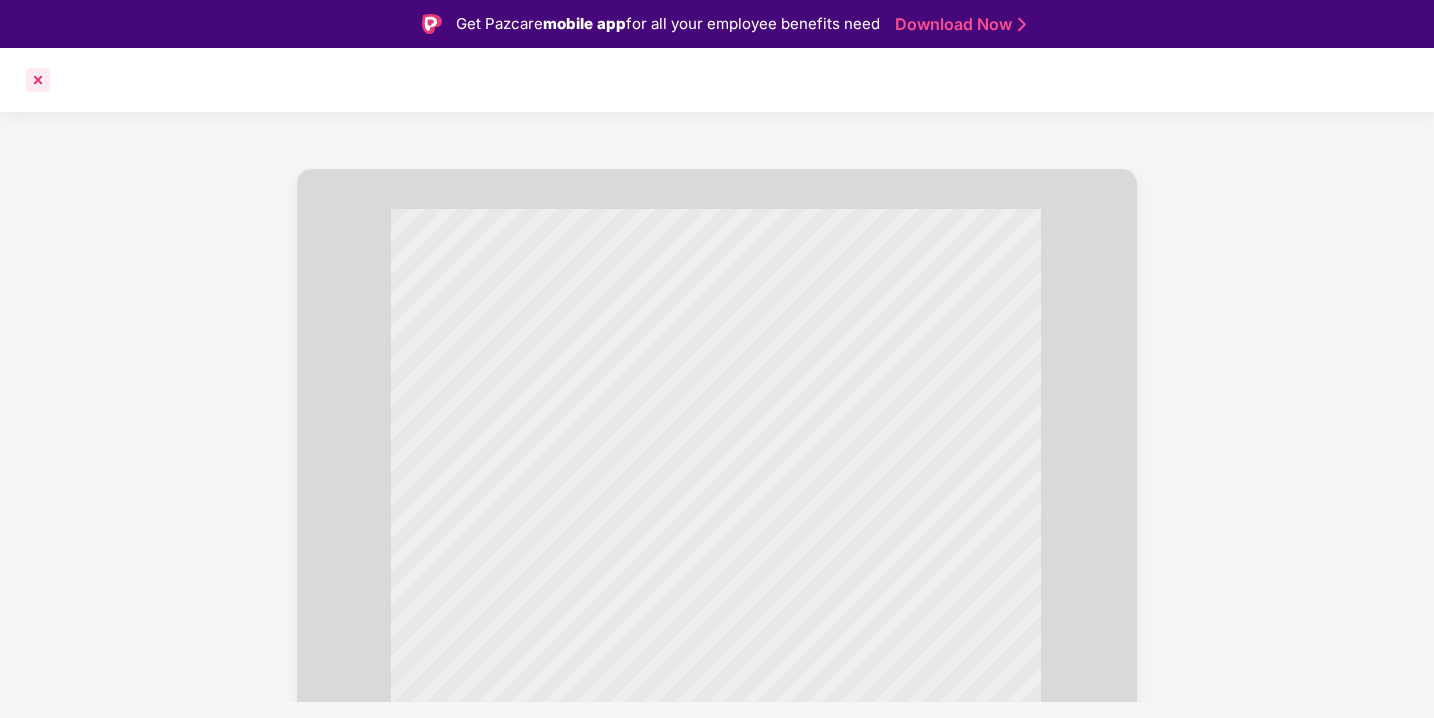 click at bounding box center [38, 80] 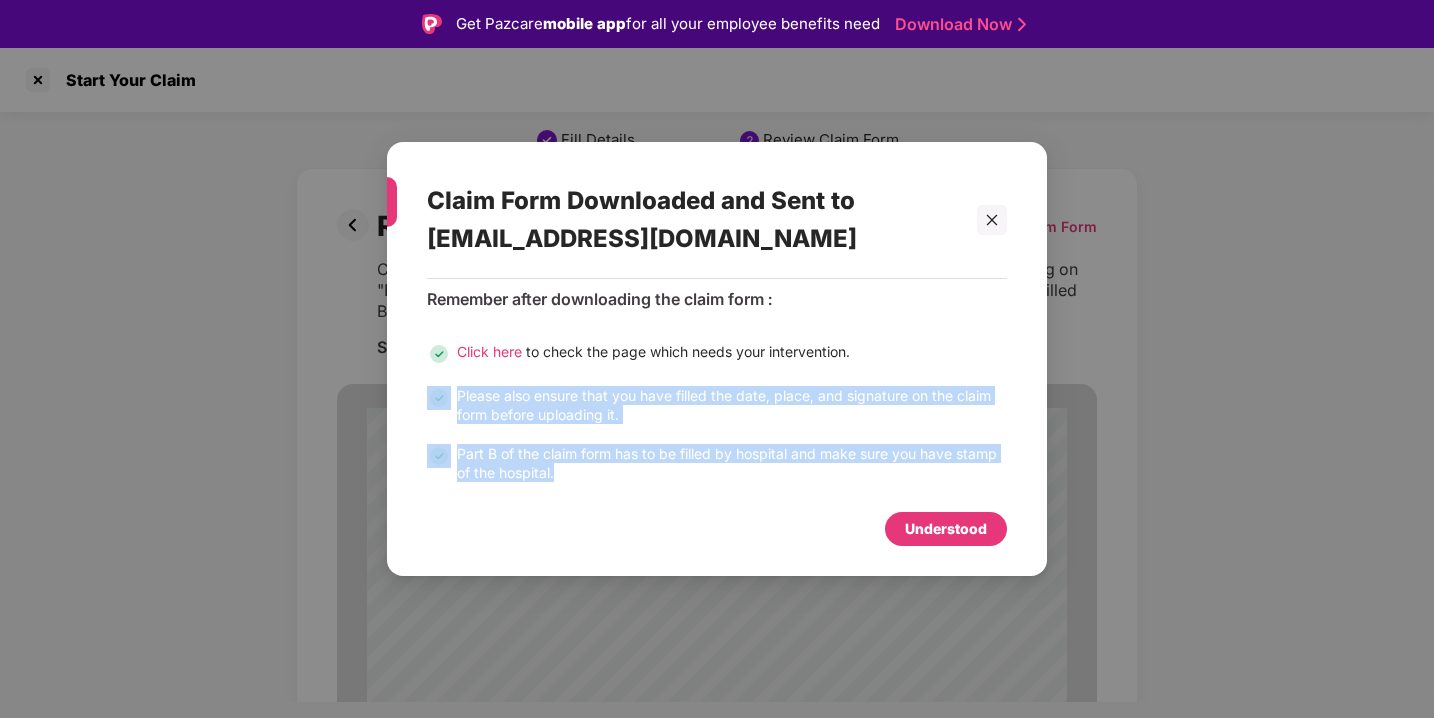 drag, startPoint x: 452, startPoint y: 390, endPoint x: 585, endPoint y: 477, distance: 158.92766 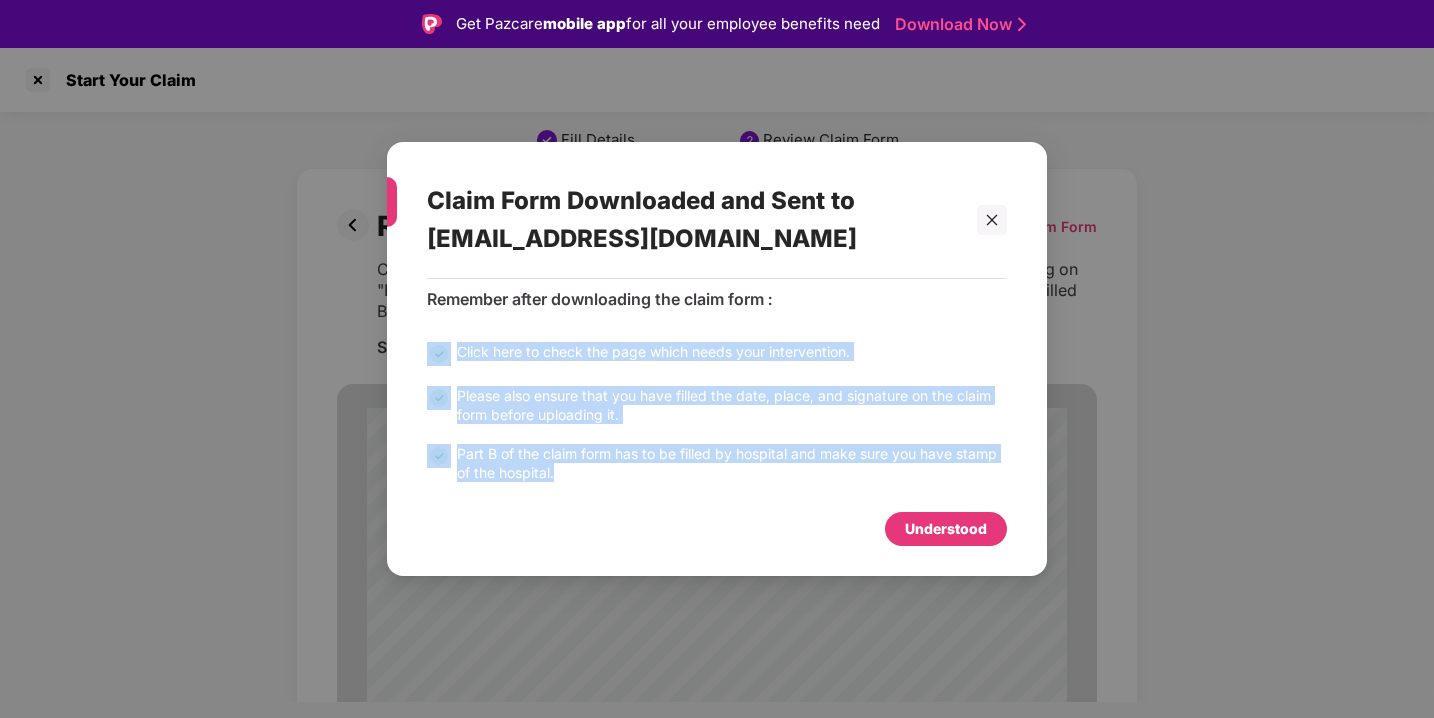 drag, startPoint x: 579, startPoint y: 472, endPoint x: 450, endPoint y: 336, distance: 187.44865 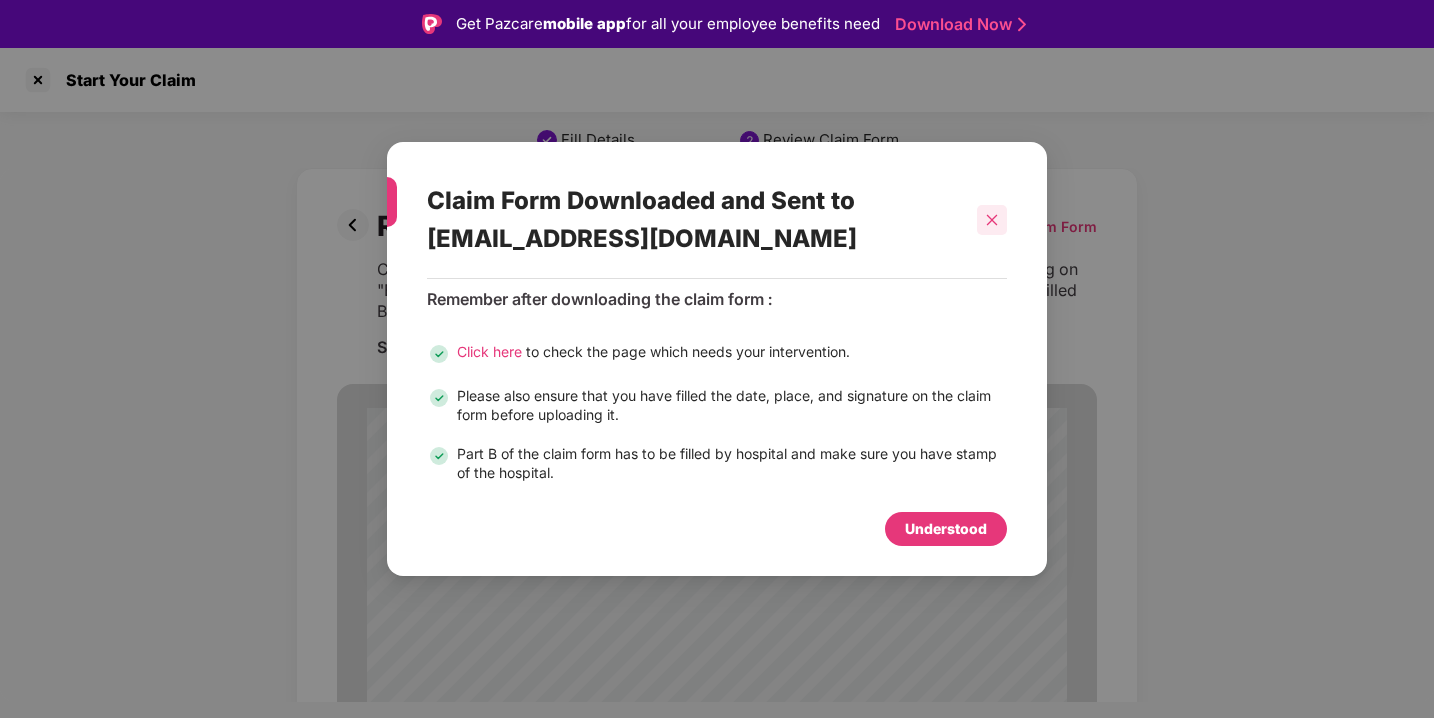 click at bounding box center (992, 220) 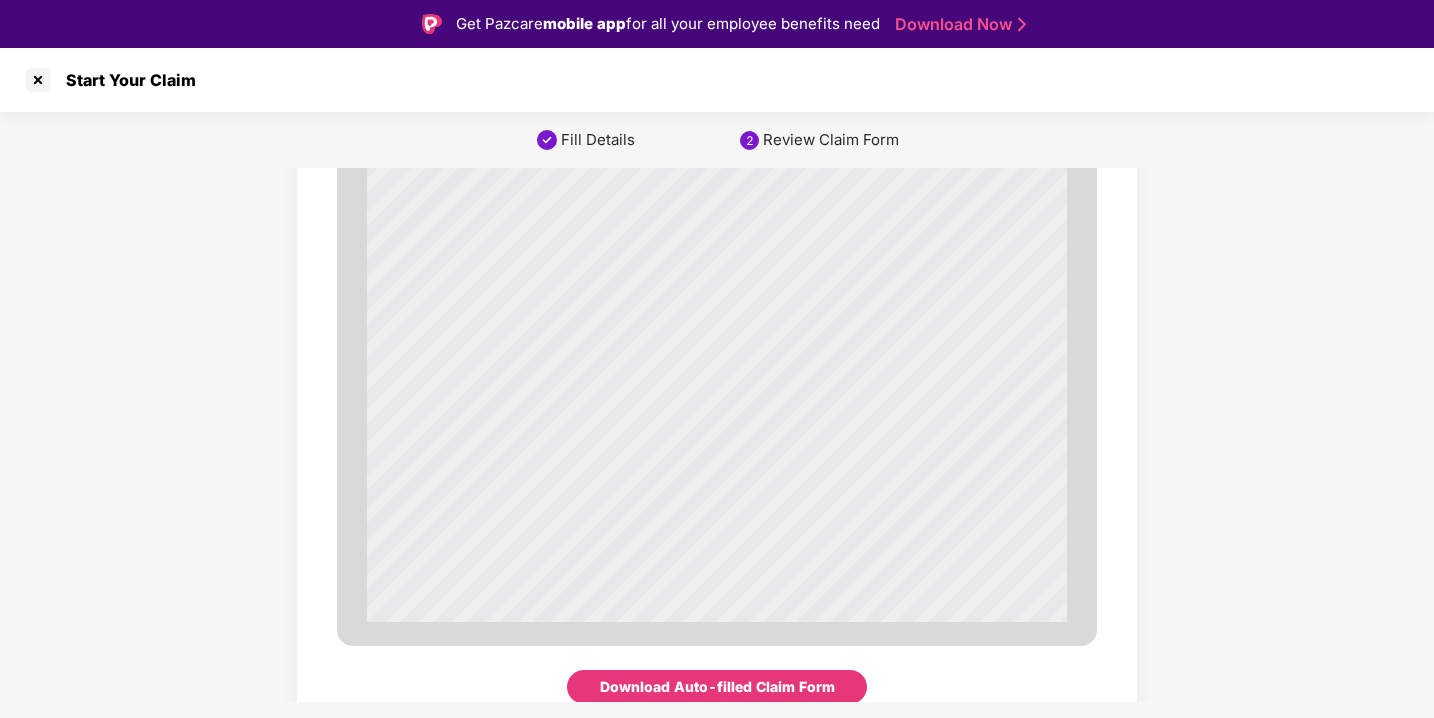 scroll, scrollTop: 6860, scrollLeft: 0, axis: vertical 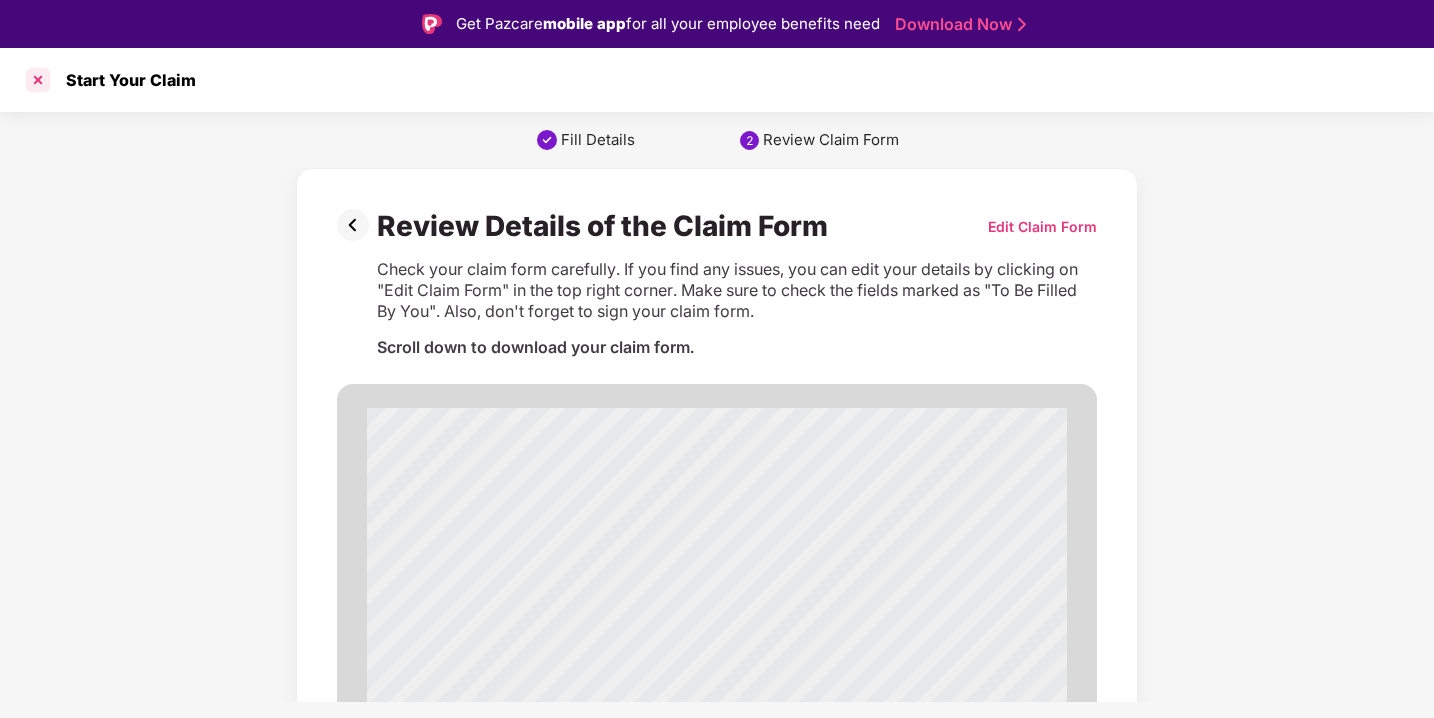 click at bounding box center [38, 80] 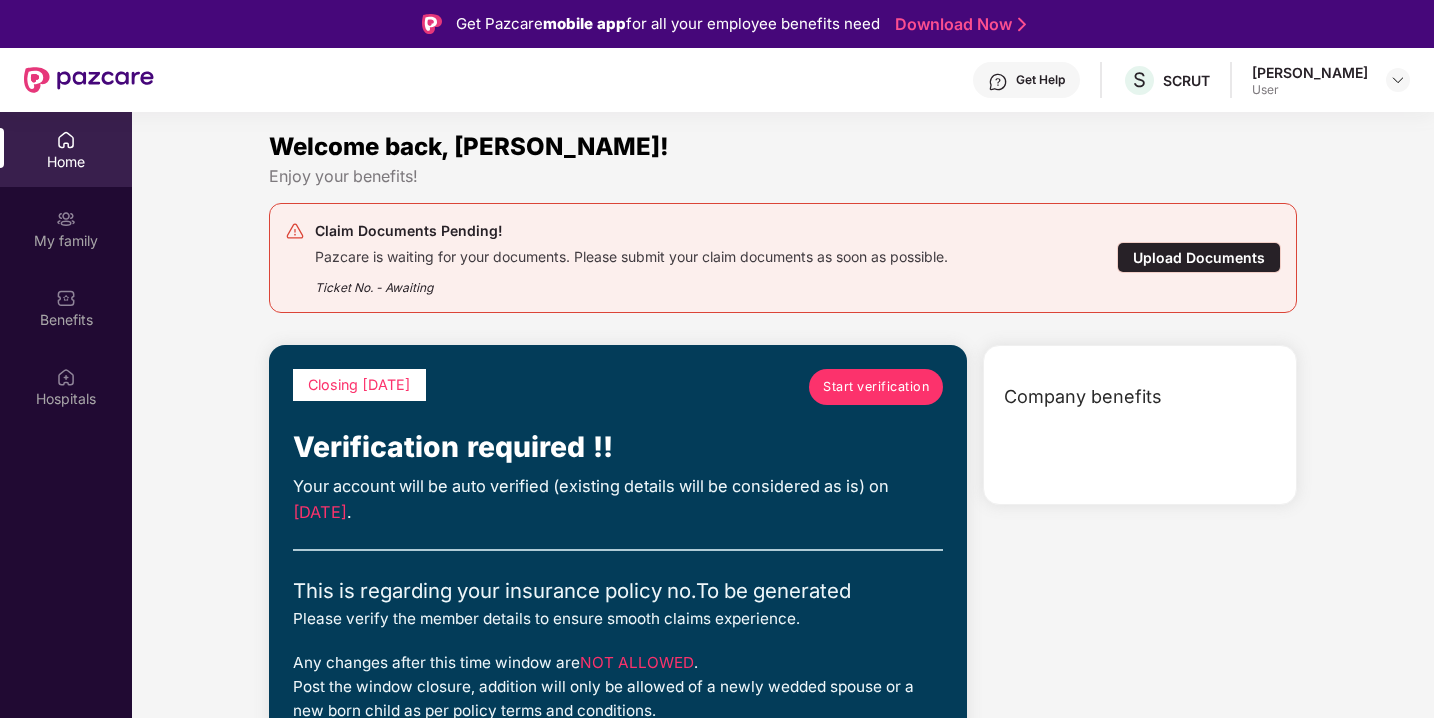 scroll, scrollTop: 112, scrollLeft: 0, axis: vertical 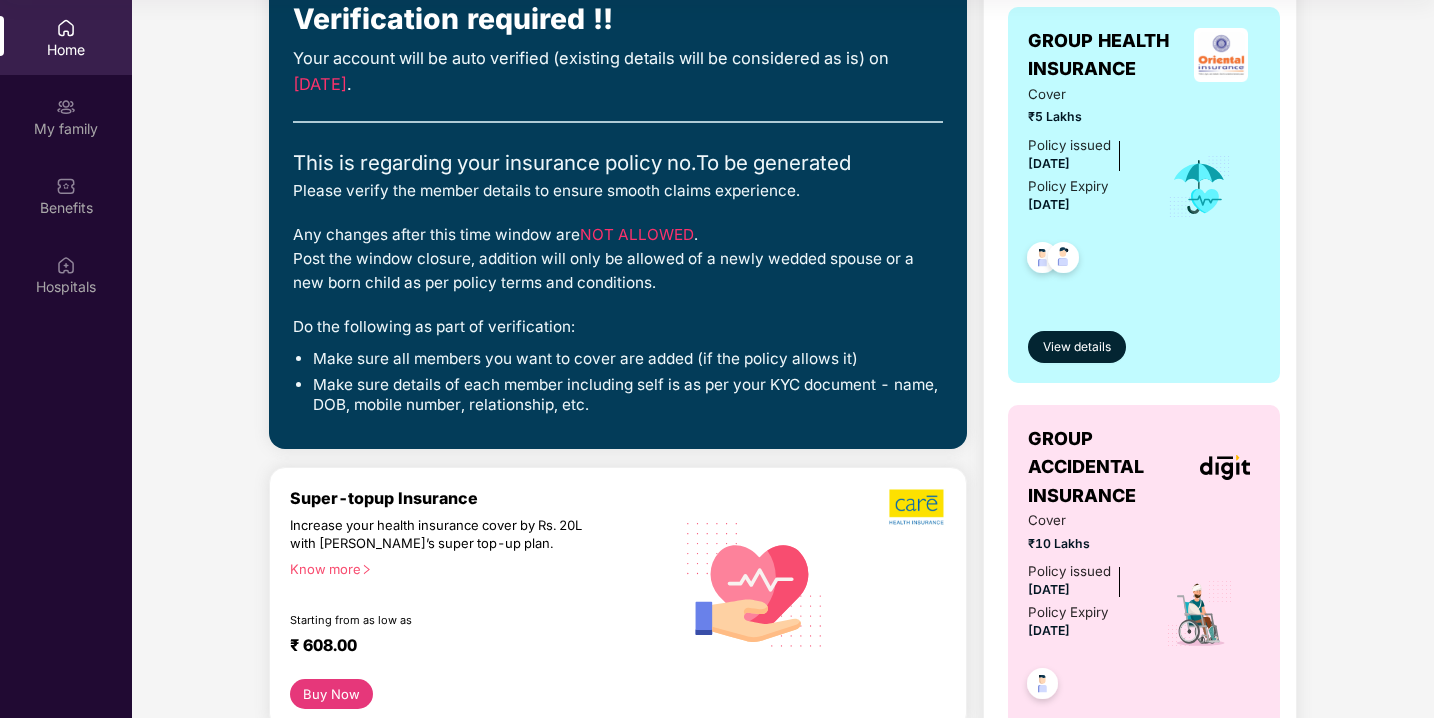 drag, startPoint x: 491, startPoint y: 184, endPoint x: 694, endPoint y: 292, distance: 229.9413 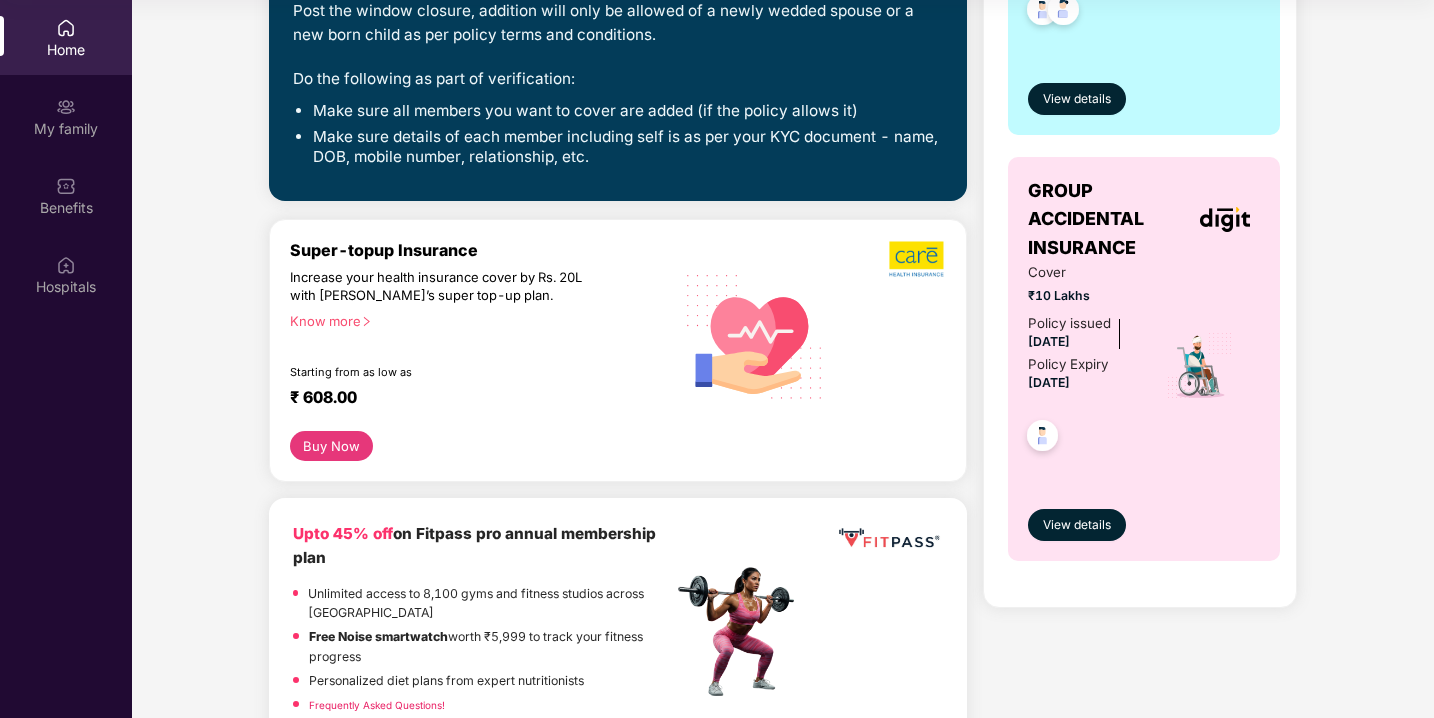 scroll, scrollTop: 0, scrollLeft: 0, axis: both 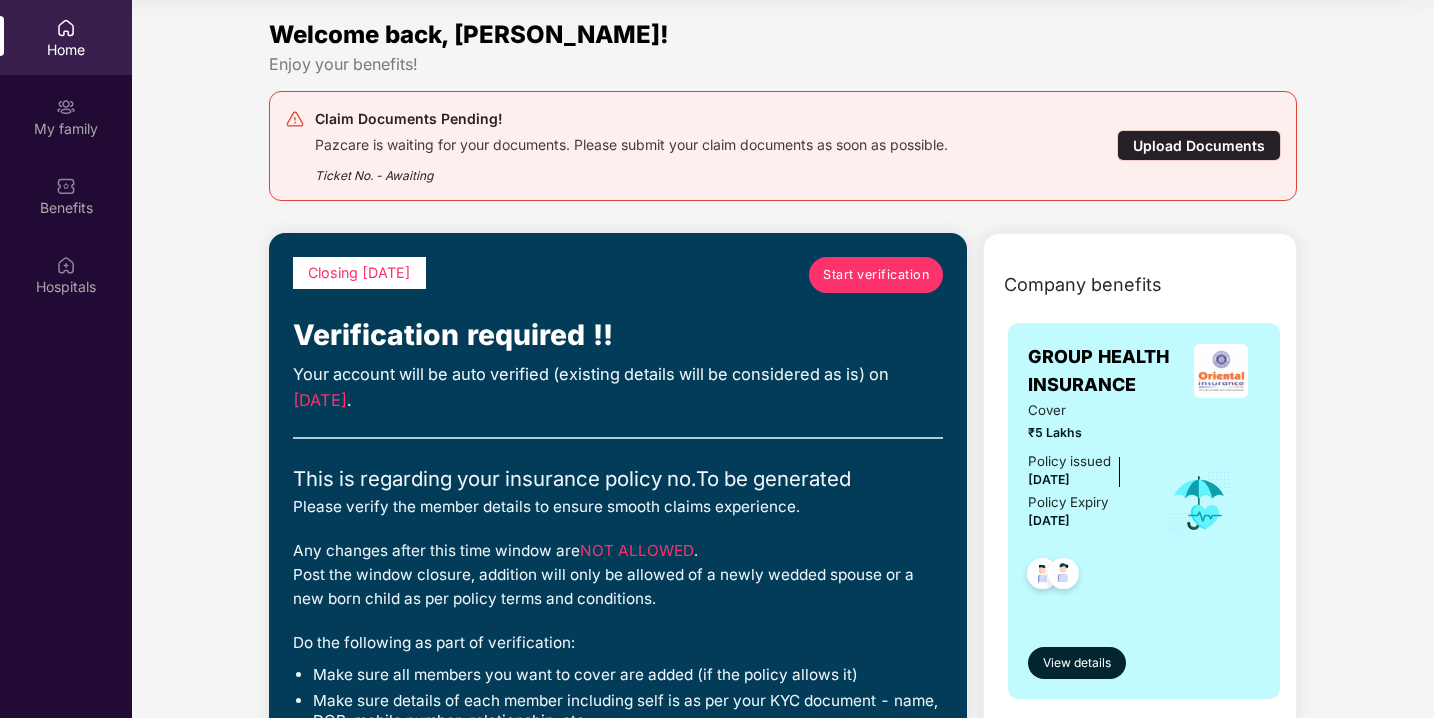 click on "Start verification" at bounding box center [876, 275] 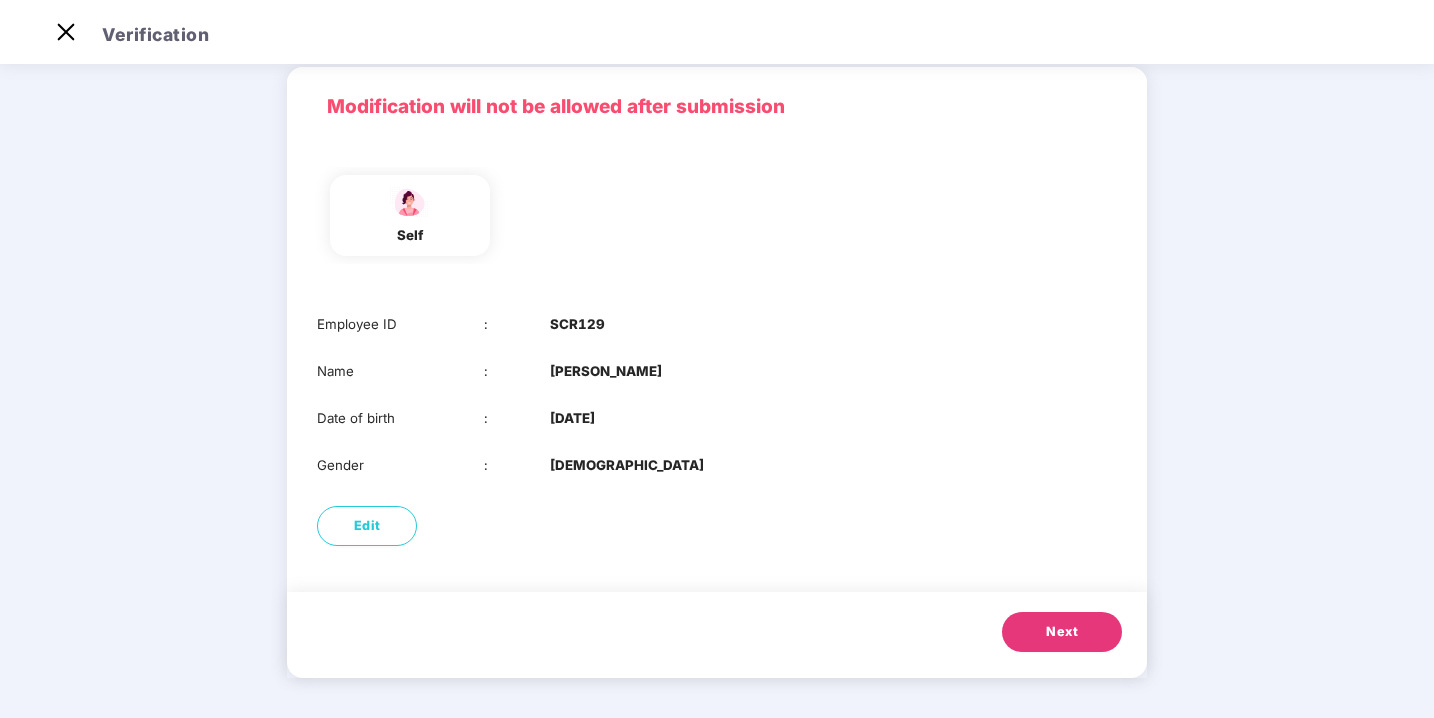 scroll, scrollTop: 0, scrollLeft: 0, axis: both 